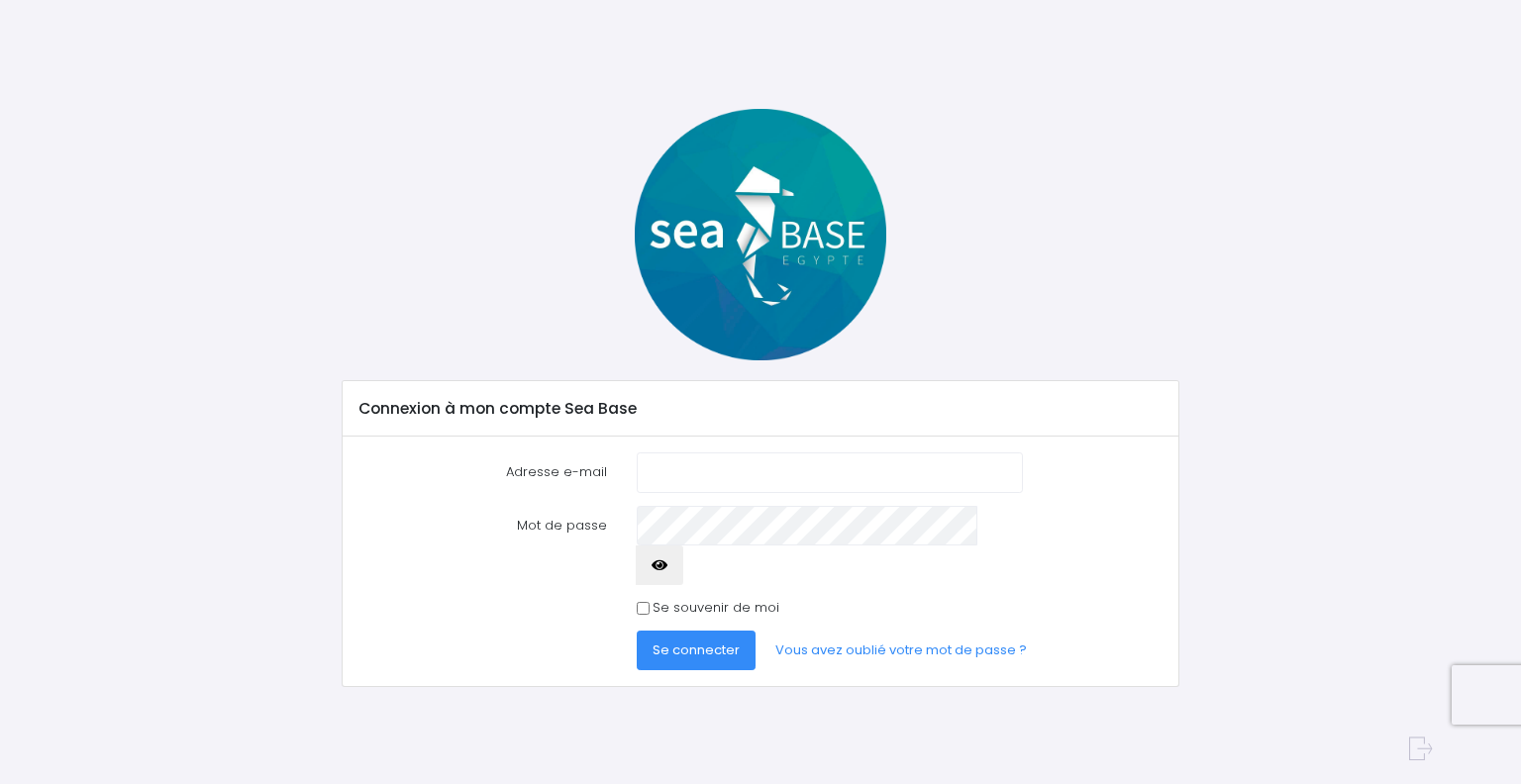 scroll, scrollTop: 0, scrollLeft: 0, axis: both 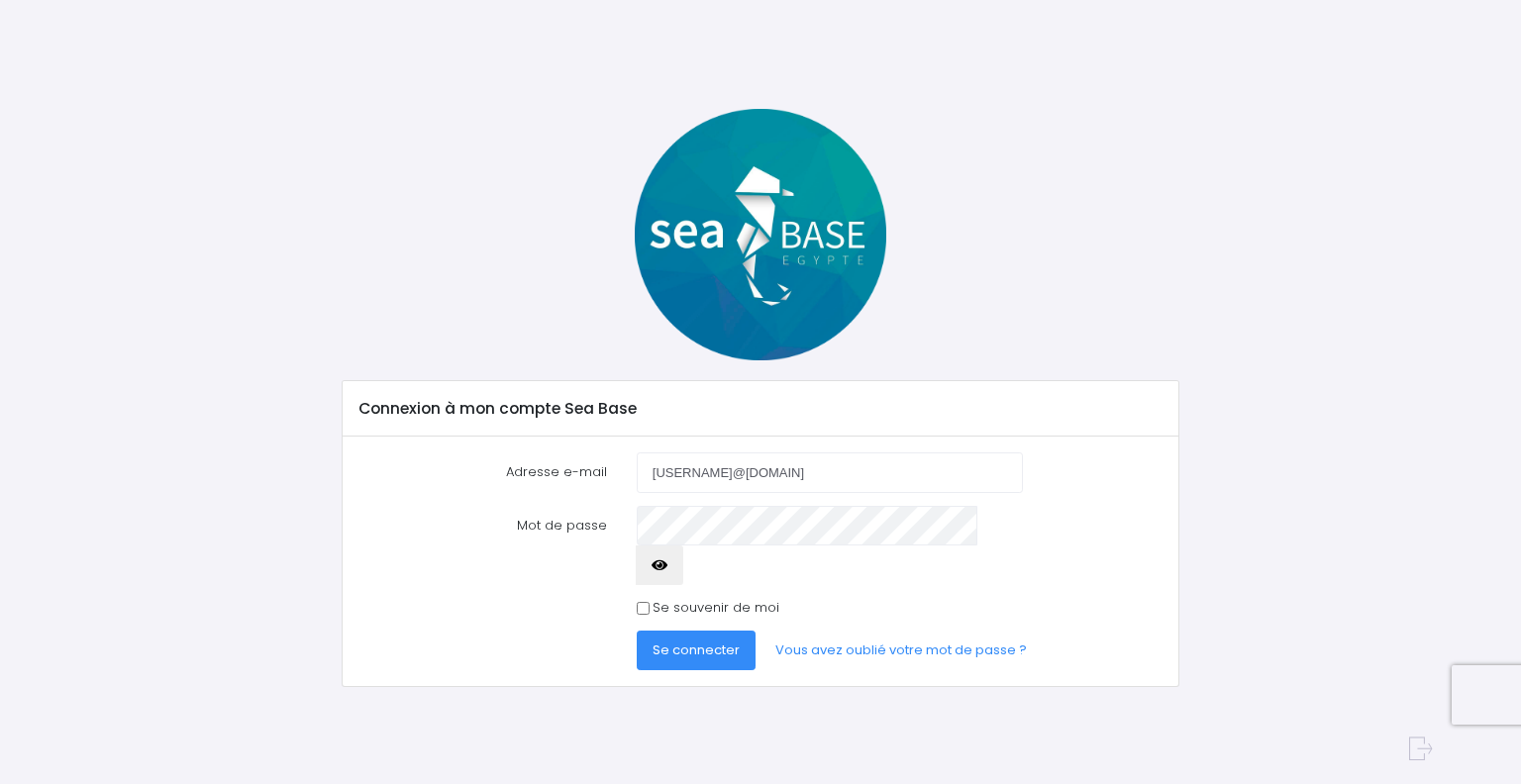 click on "Se souvenir de moi" at bounding box center (643, 608) 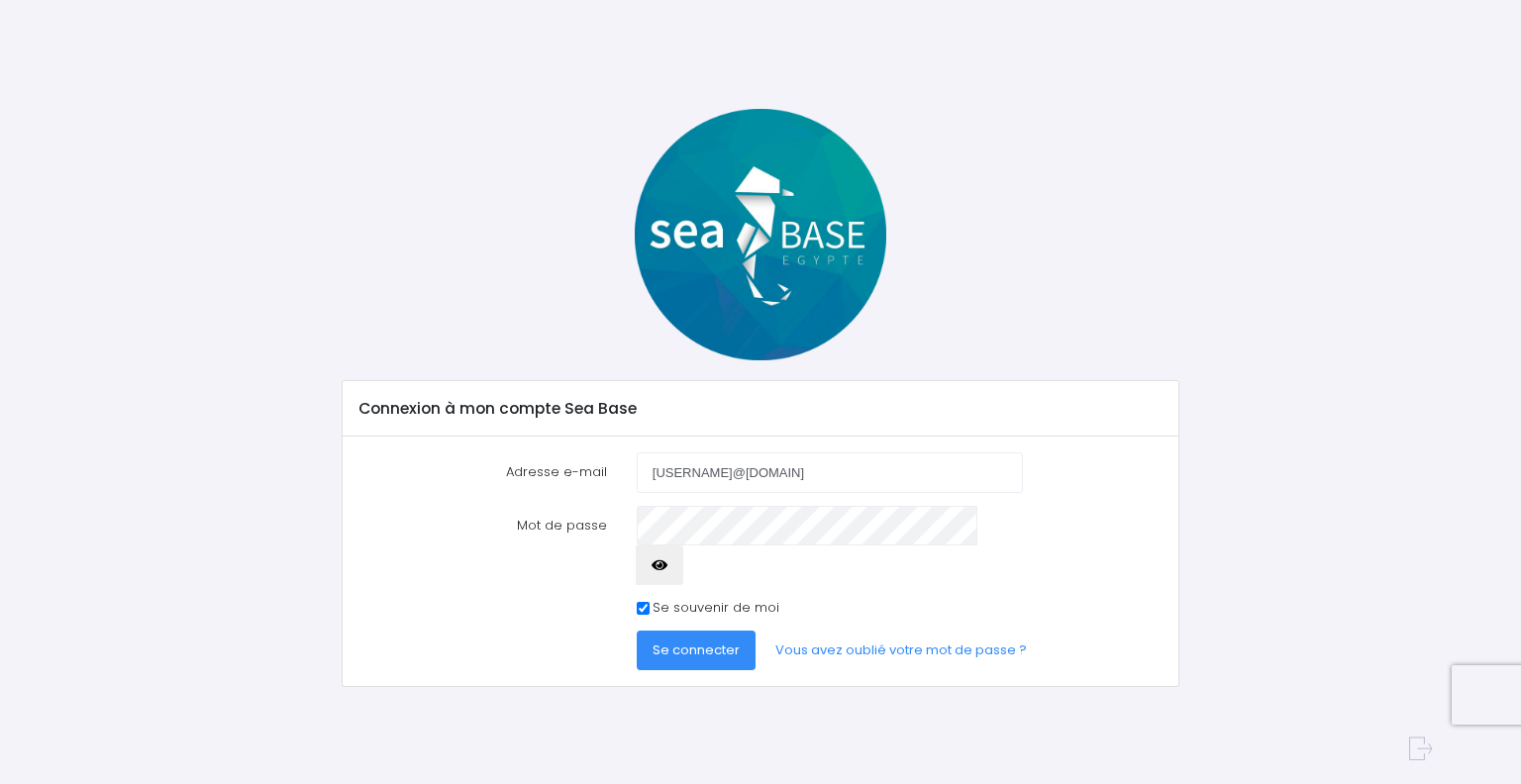click on "Se connecter" at bounding box center (696, 649) 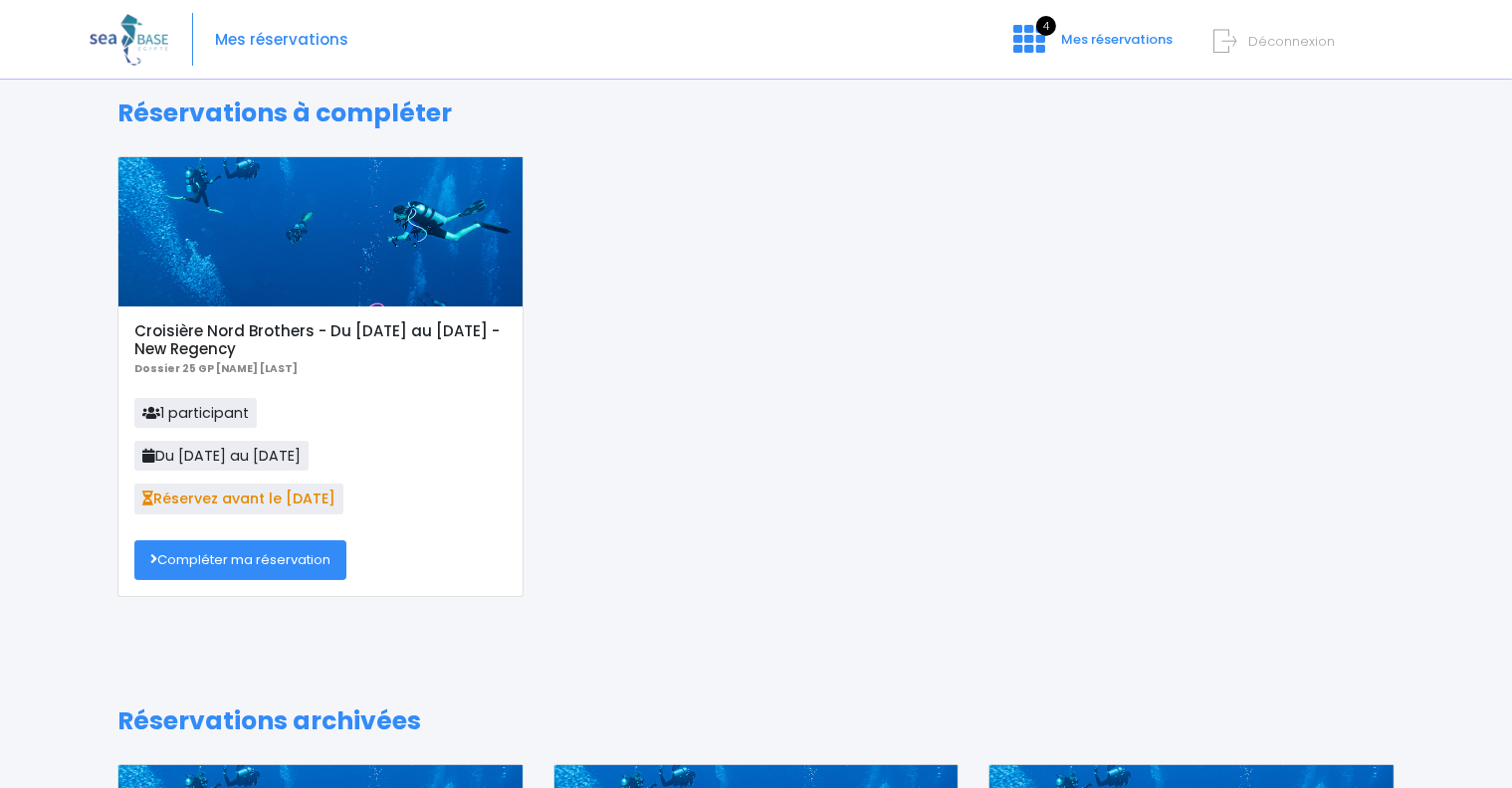 scroll, scrollTop: 0, scrollLeft: 0, axis: both 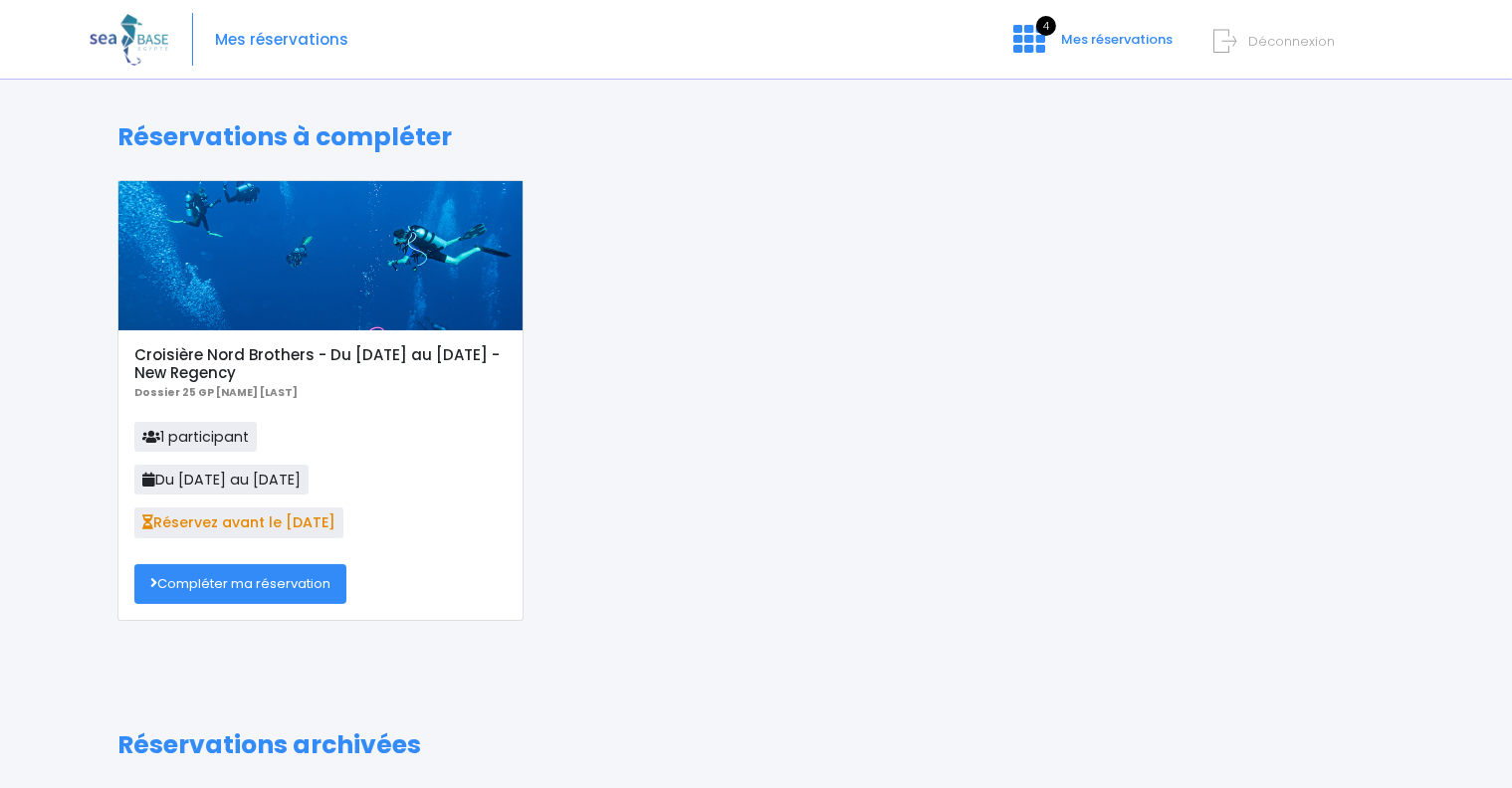 click on "Compléter ma réservation" at bounding box center (240, 584) 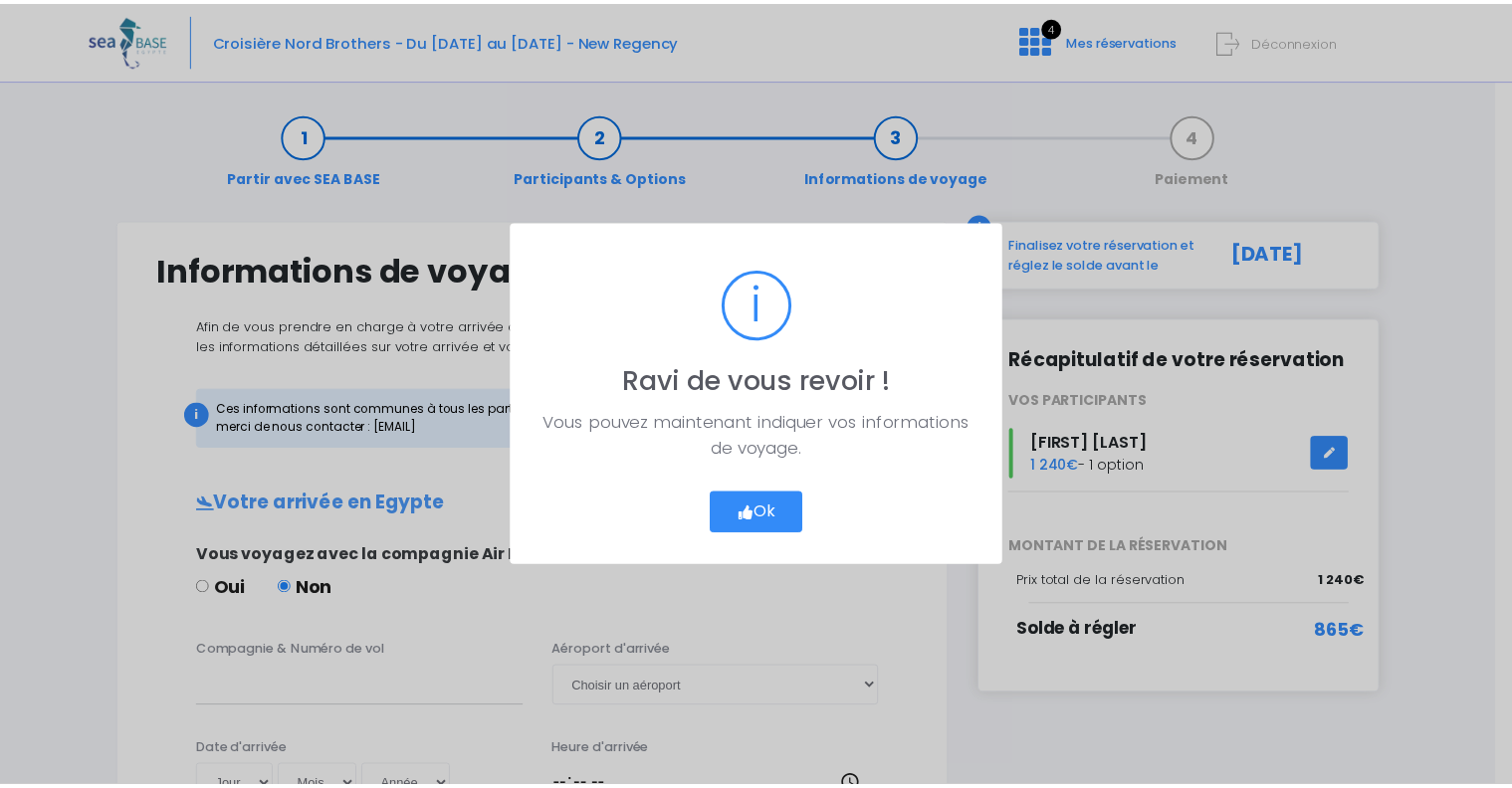 scroll, scrollTop: 0, scrollLeft: 0, axis: both 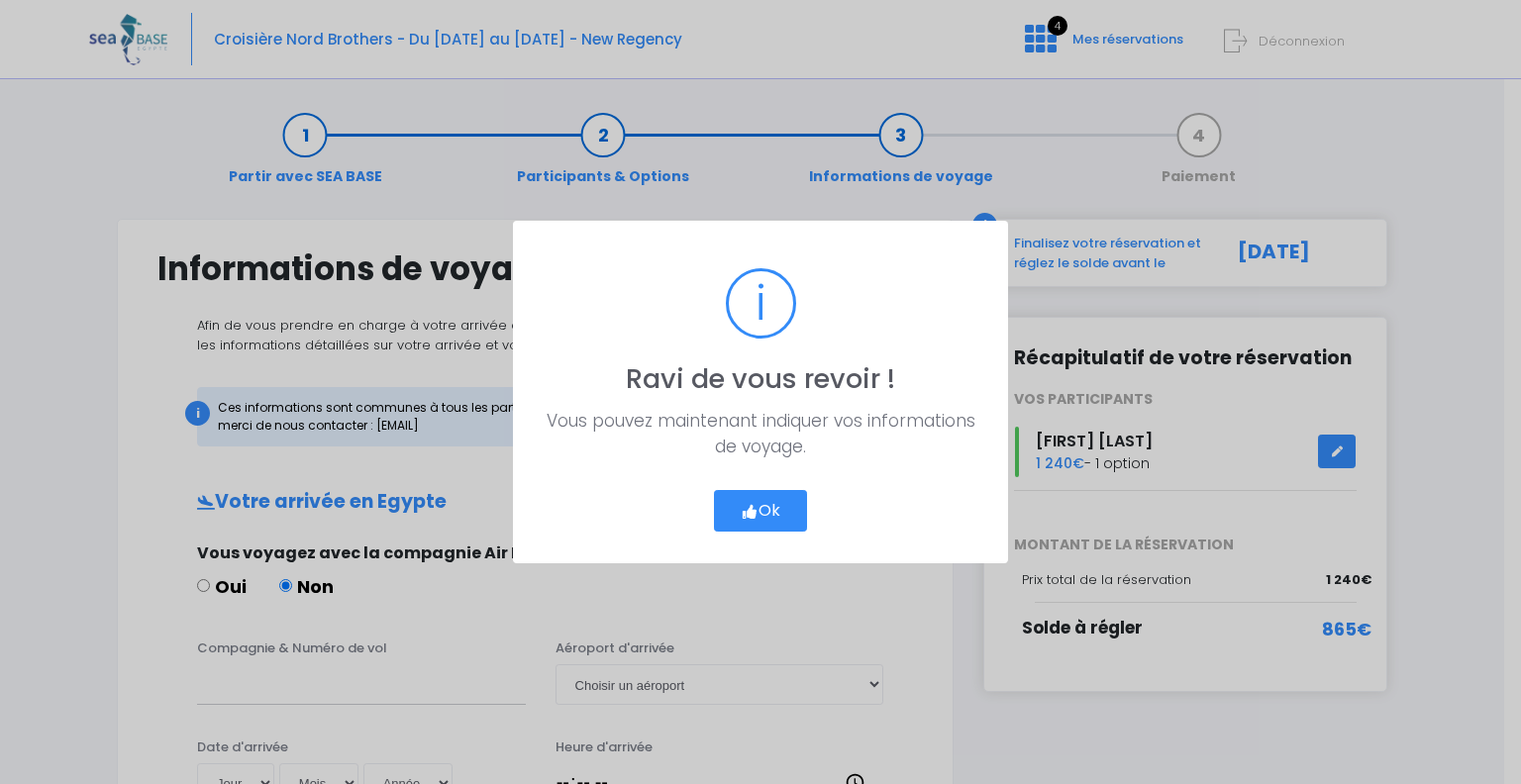 click on "Ok" at bounding box center [760, 511] 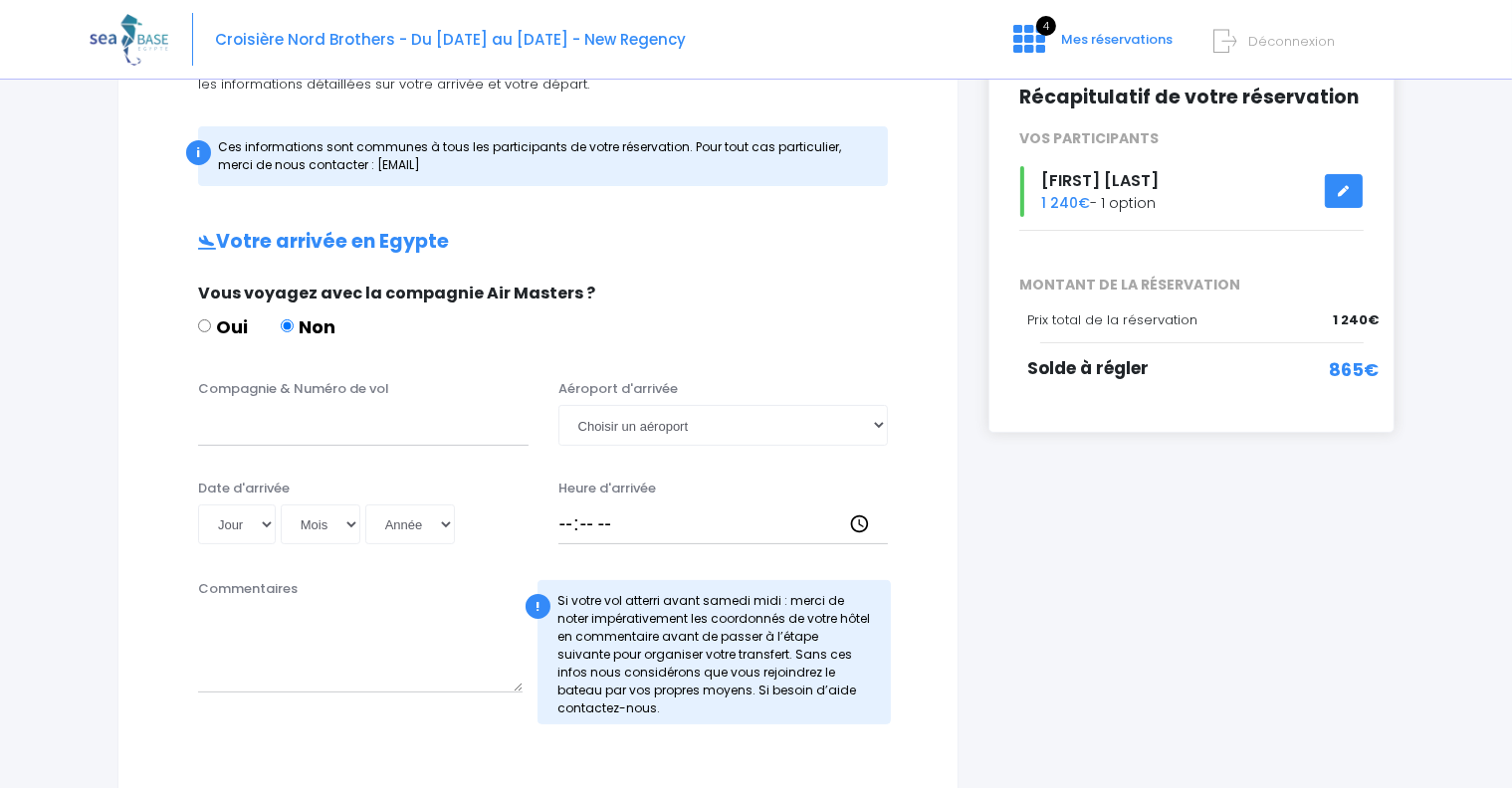 scroll, scrollTop: 298, scrollLeft: 0, axis: vertical 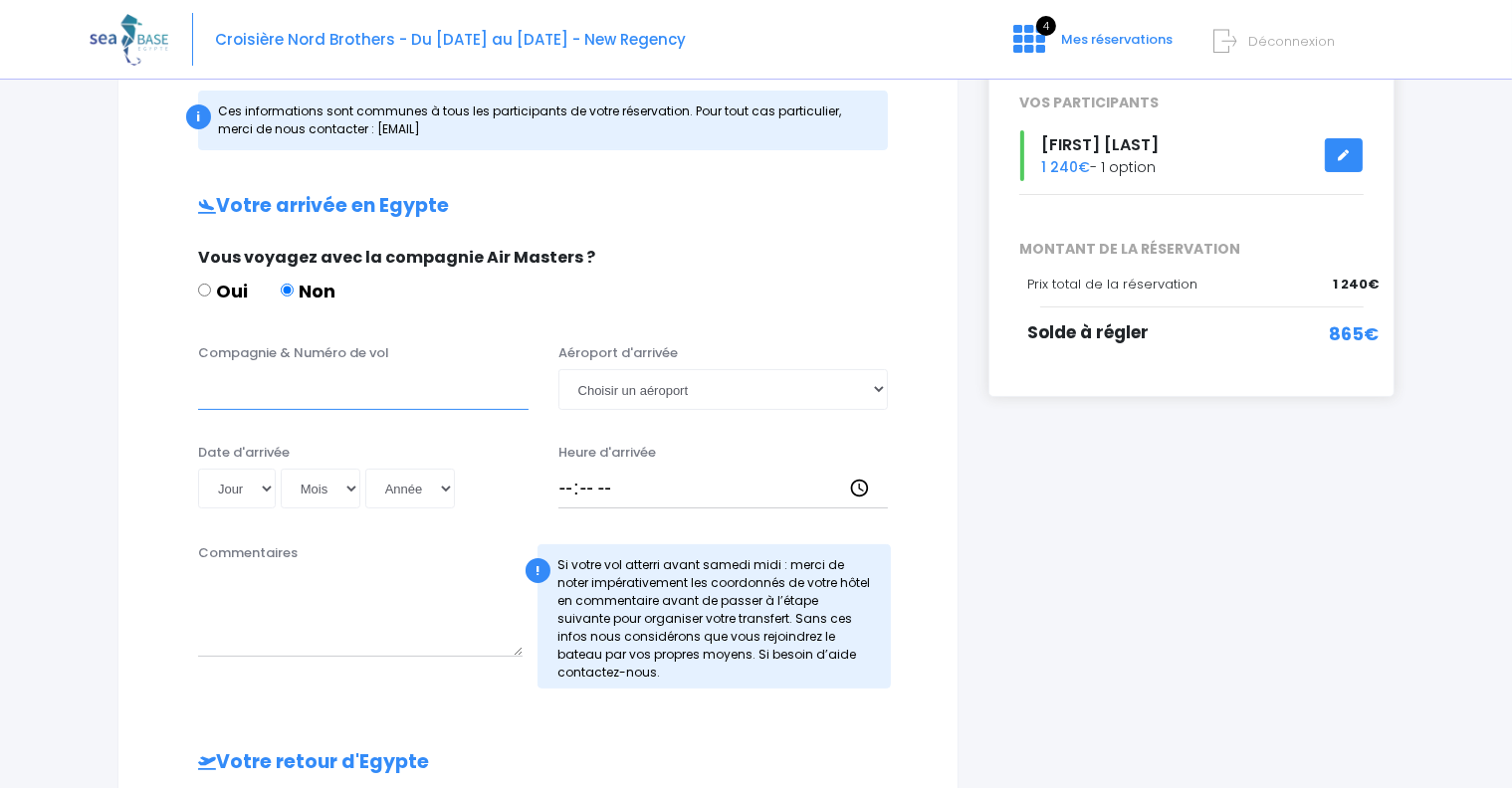 click on "Compagnie & Numéro de vol" at bounding box center (363, 389) 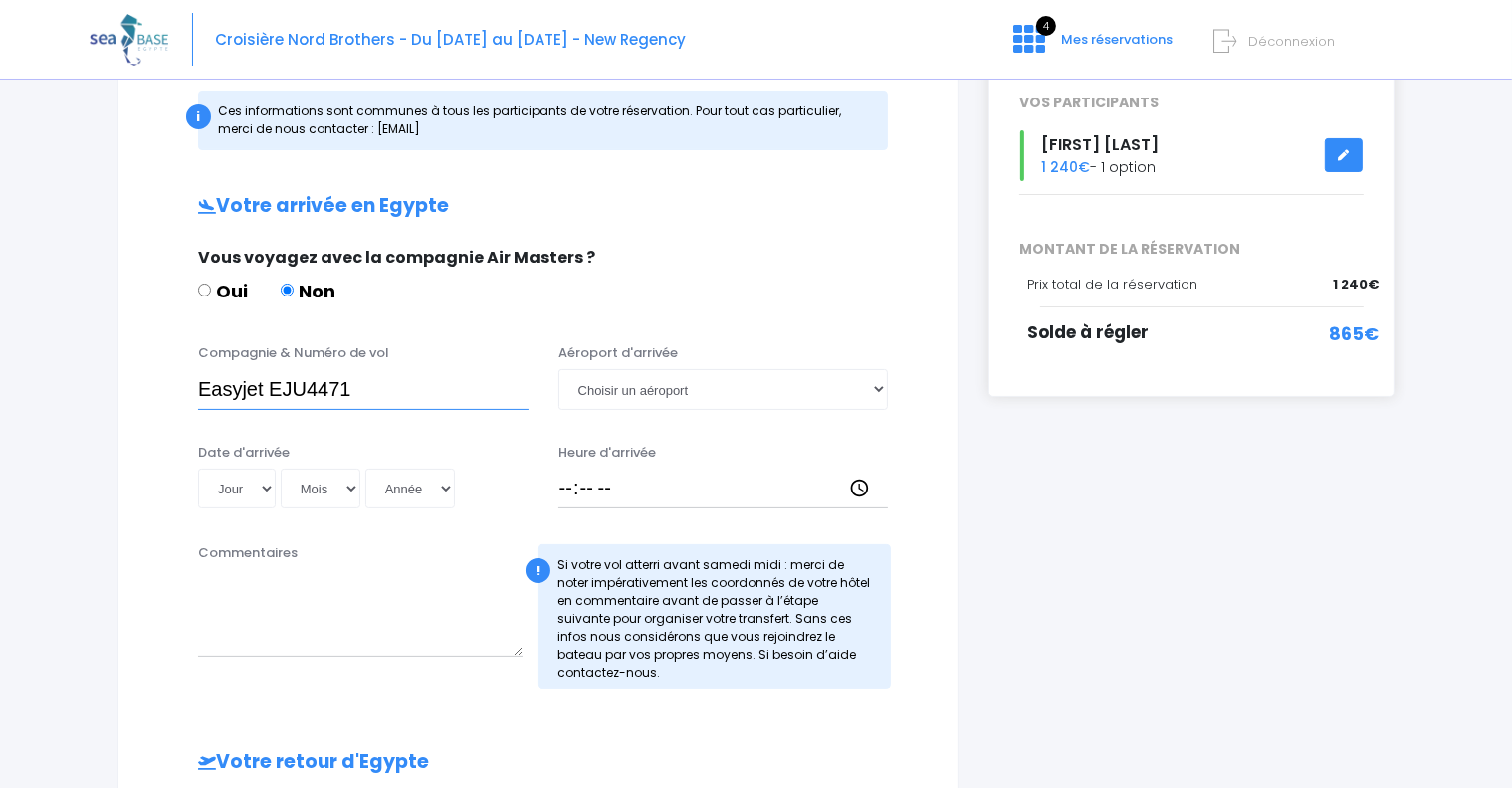 type on "Easyjet EJU4471" 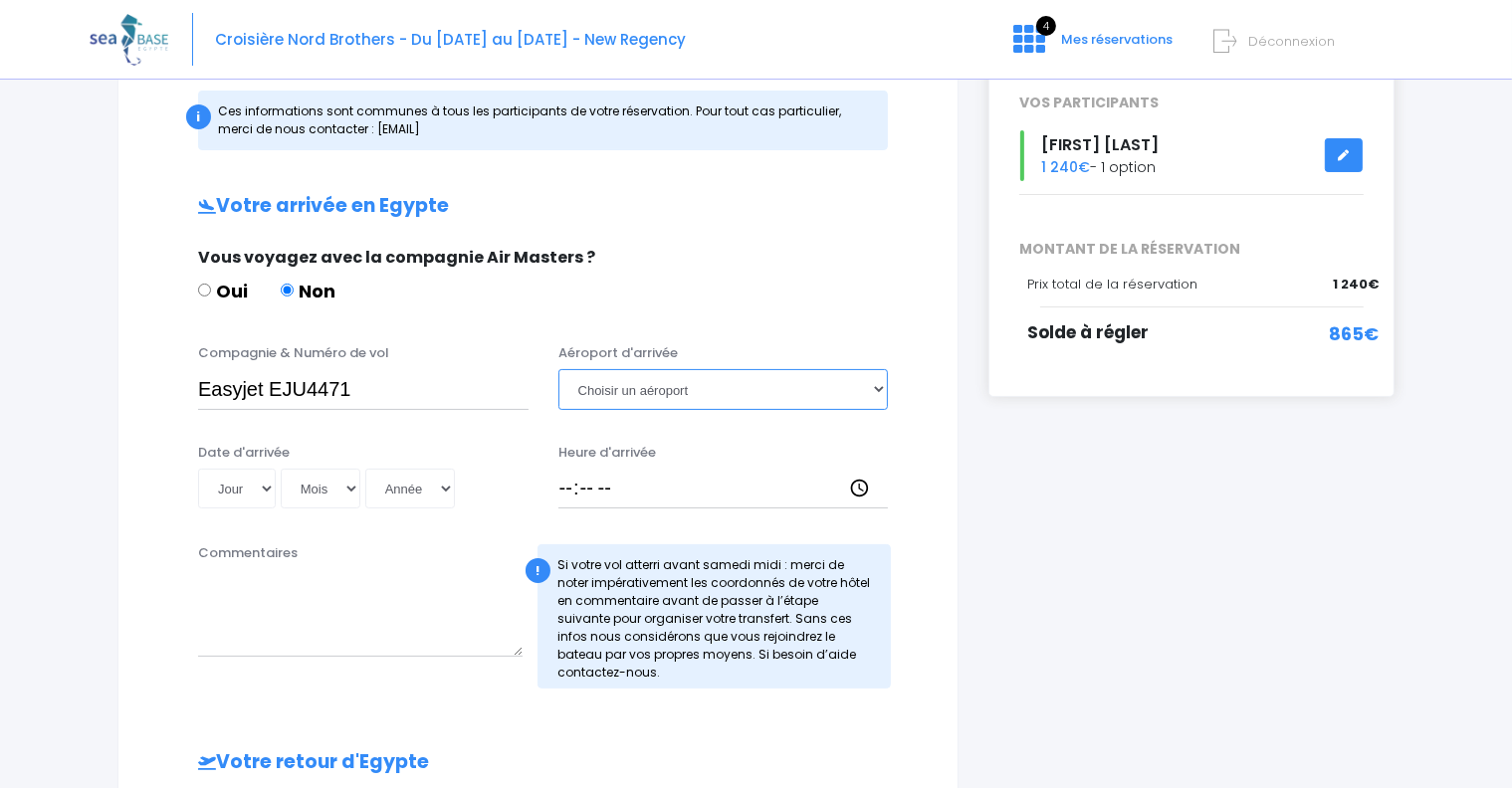click on "Choisir un aéroport
Hurghada
Marsa Alam" at bounding box center (724, 389) 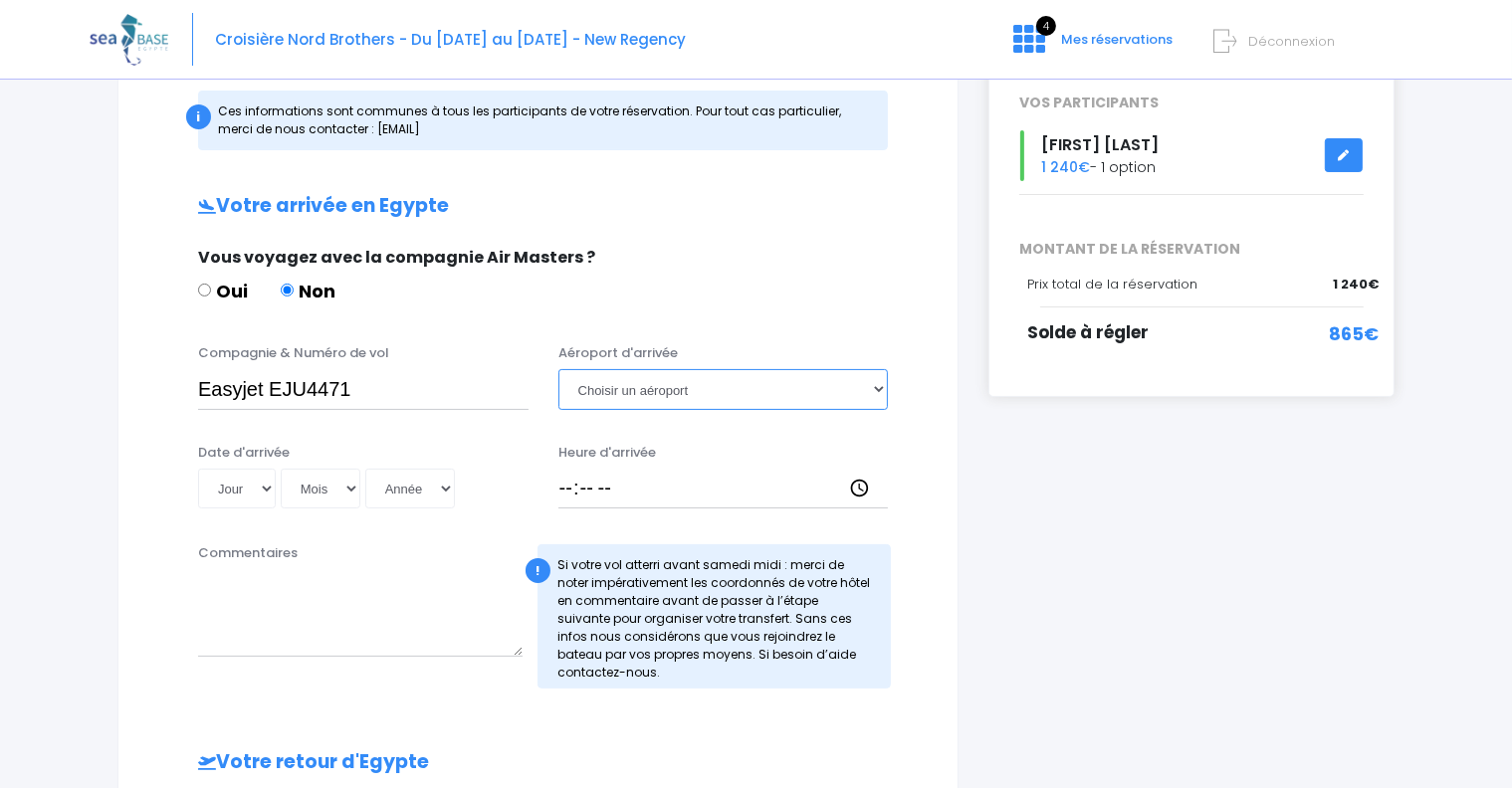 select on "Hurghada" 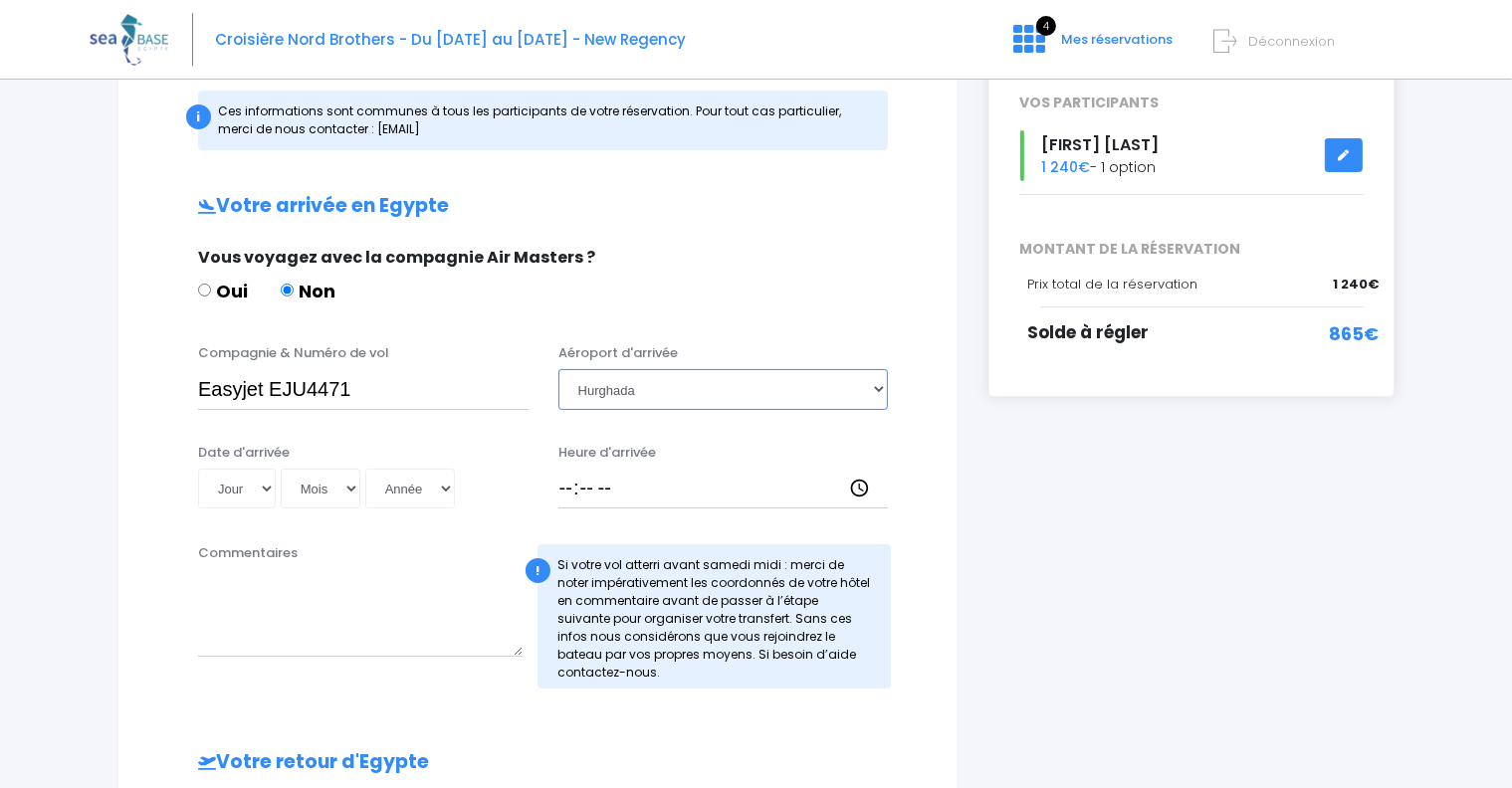 click on "Choisir un aéroport
Hurghada
Marsa Alam" at bounding box center (724, 389) 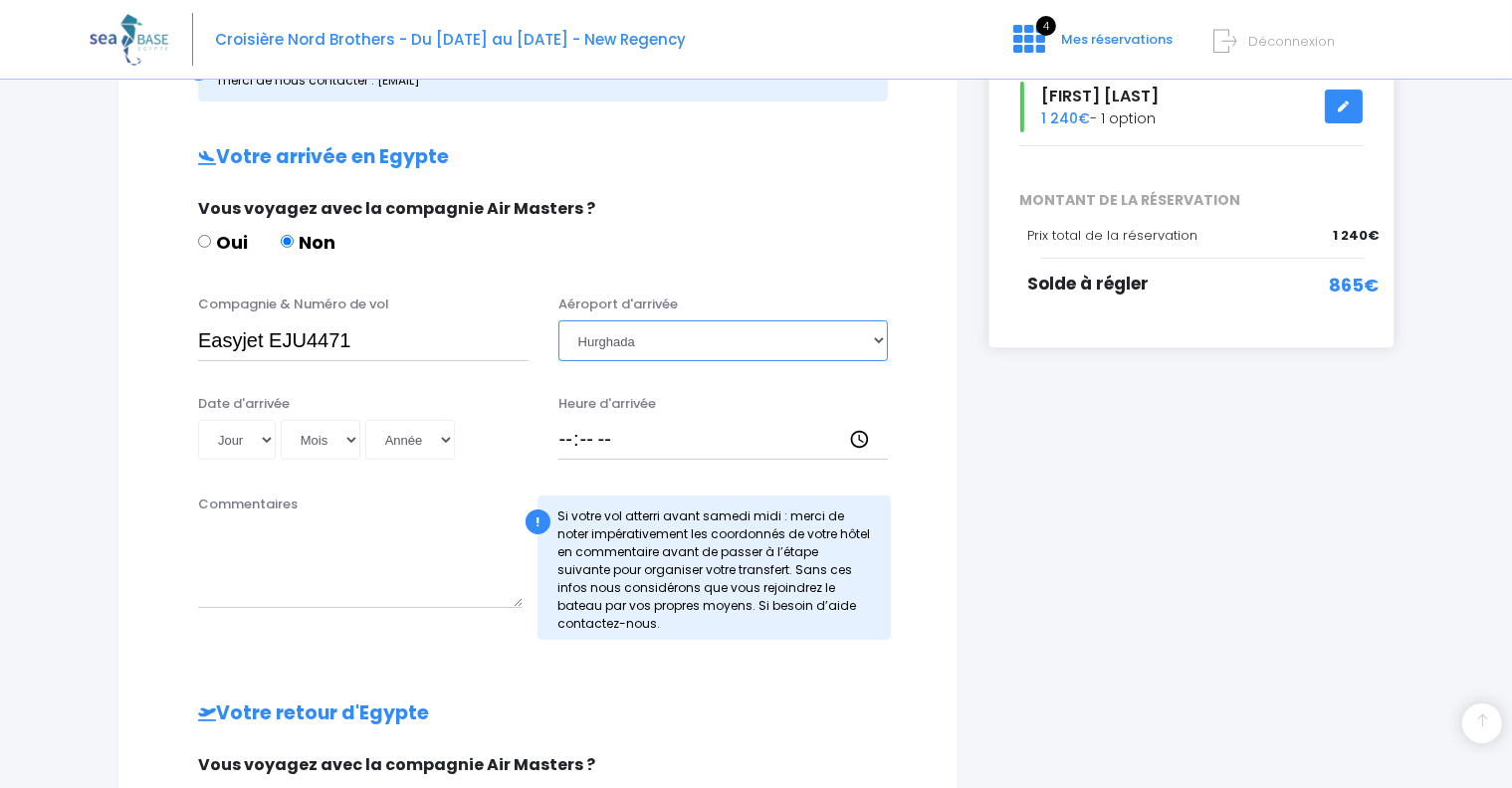 scroll, scrollTop: 398, scrollLeft: 0, axis: vertical 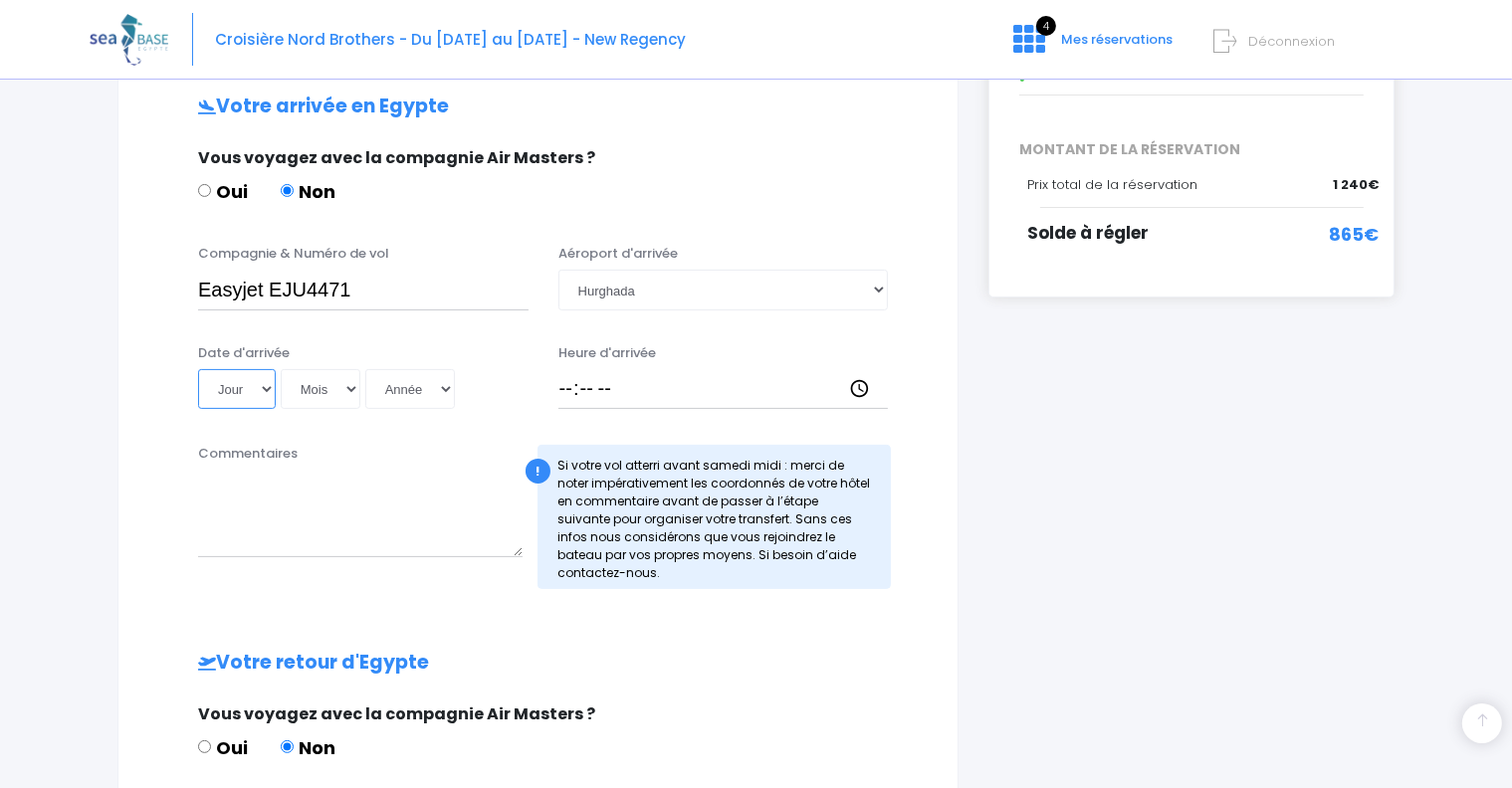 click on "Jour 01 02 03 04 05 06 07 08 09 10 11 12 13 14 15 16 17 18 19 20 21 22 23 24 25 26 27 28 29 30 31" at bounding box center [237, 389] 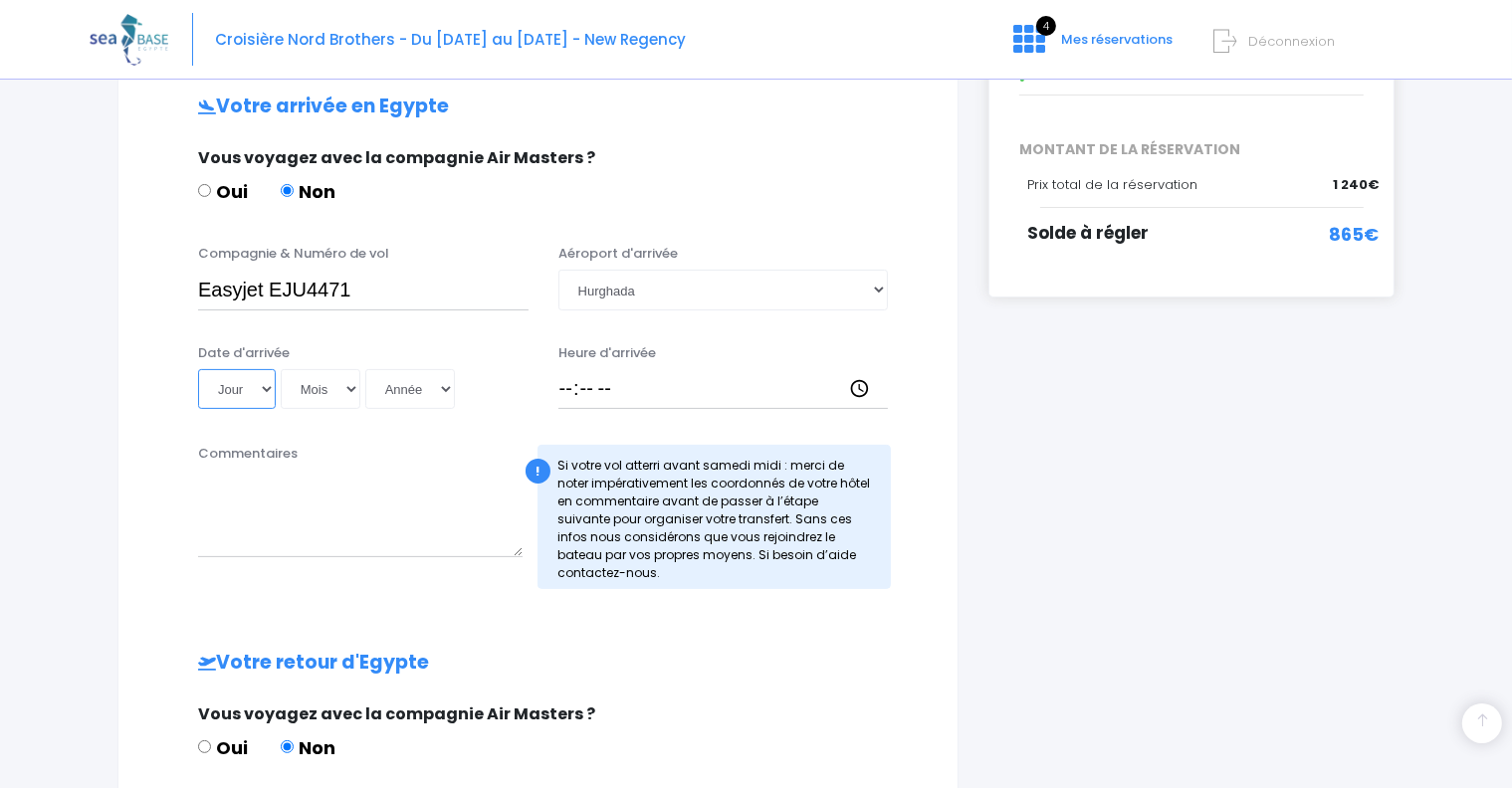 select on "18" 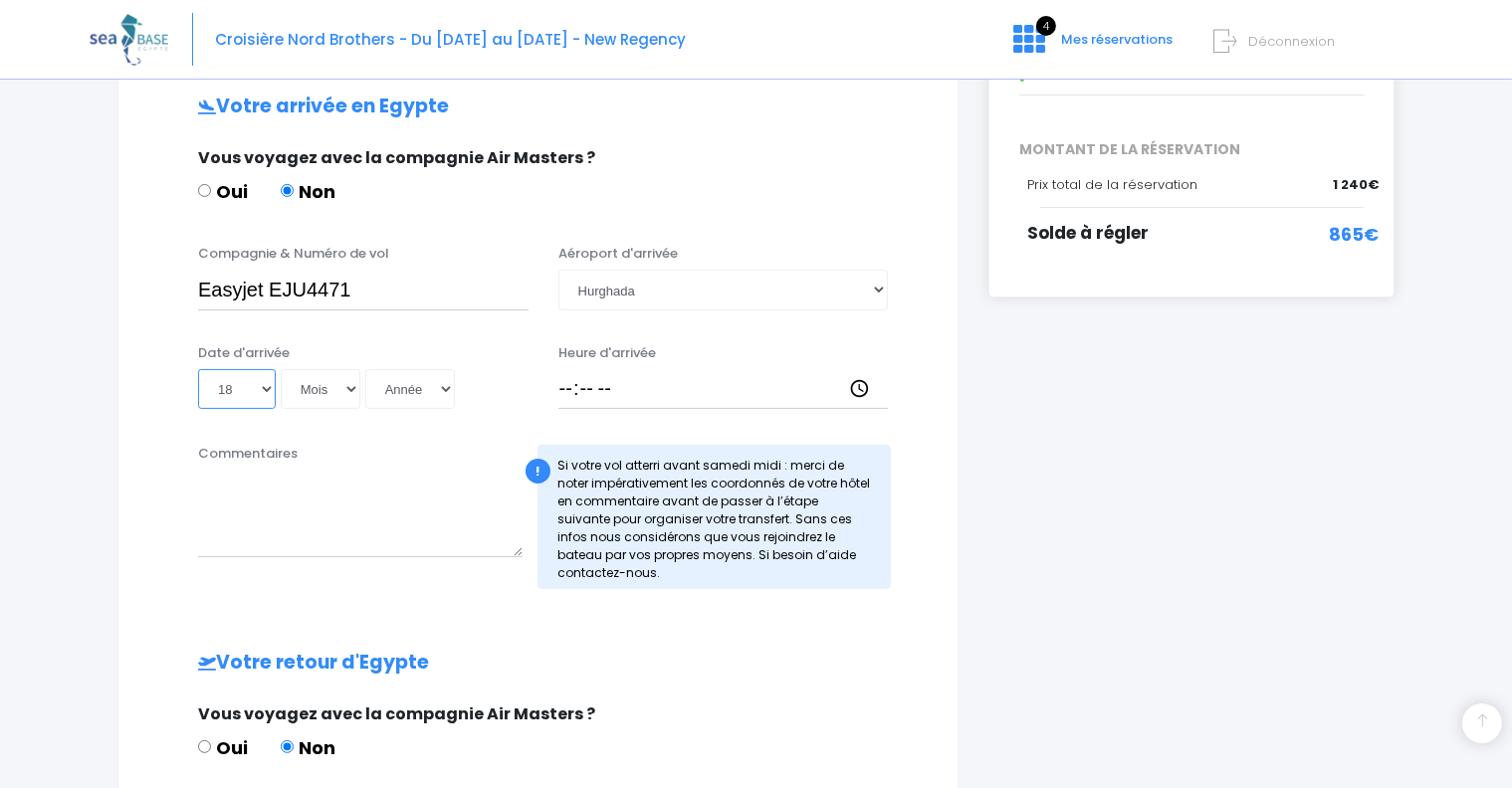 click on "Jour 01 02 03 04 05 06 07 08 09 10 11 12 13 14 15 16 17 18 19 20 21 22 23 24 25 26 27 28 29 30 31" at bounding box center [237, 389] 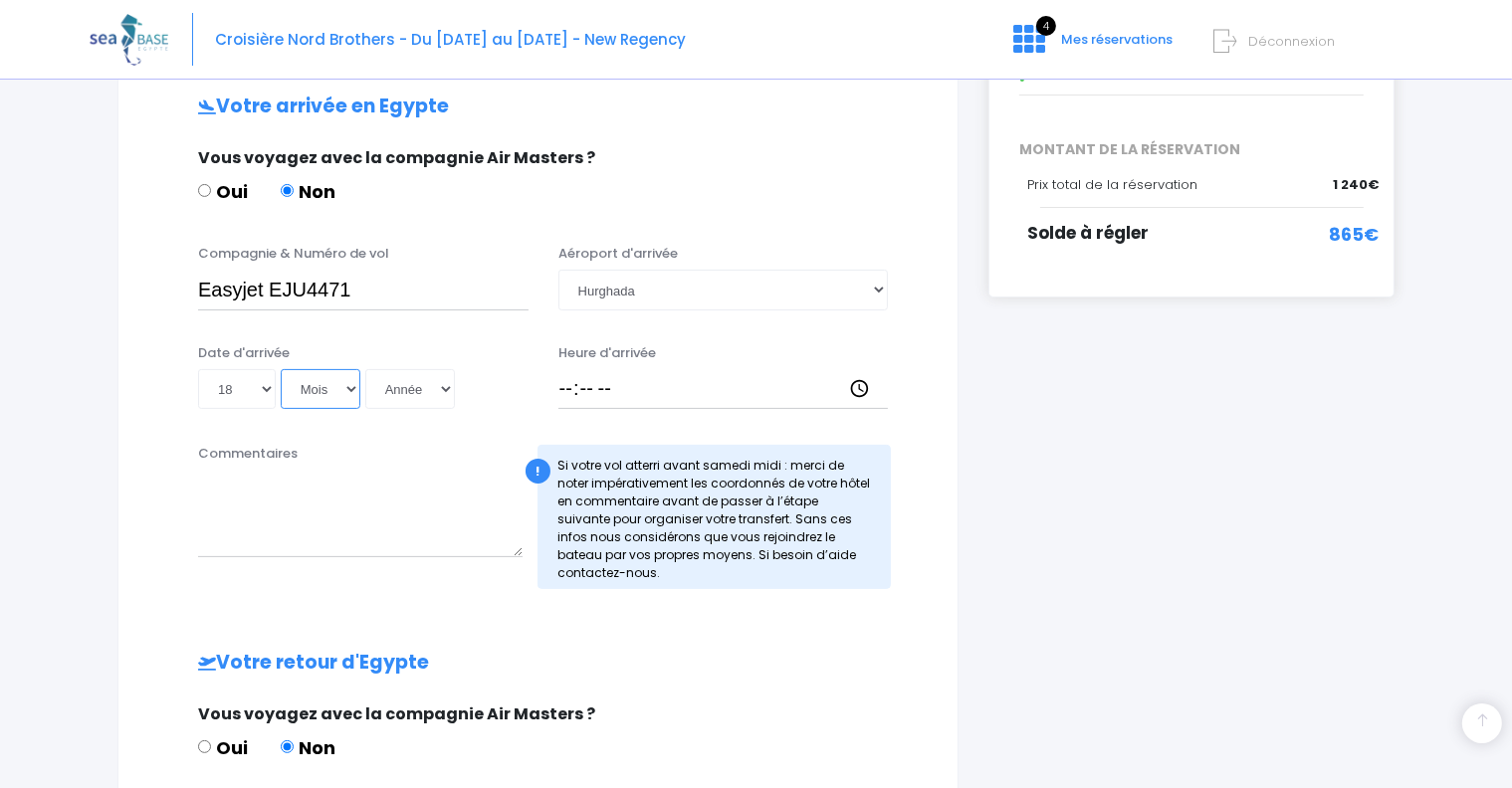click on "Mois 01 02 03 04 05 06 07 08 09 10 11 12" at bounding box center [321, 389] 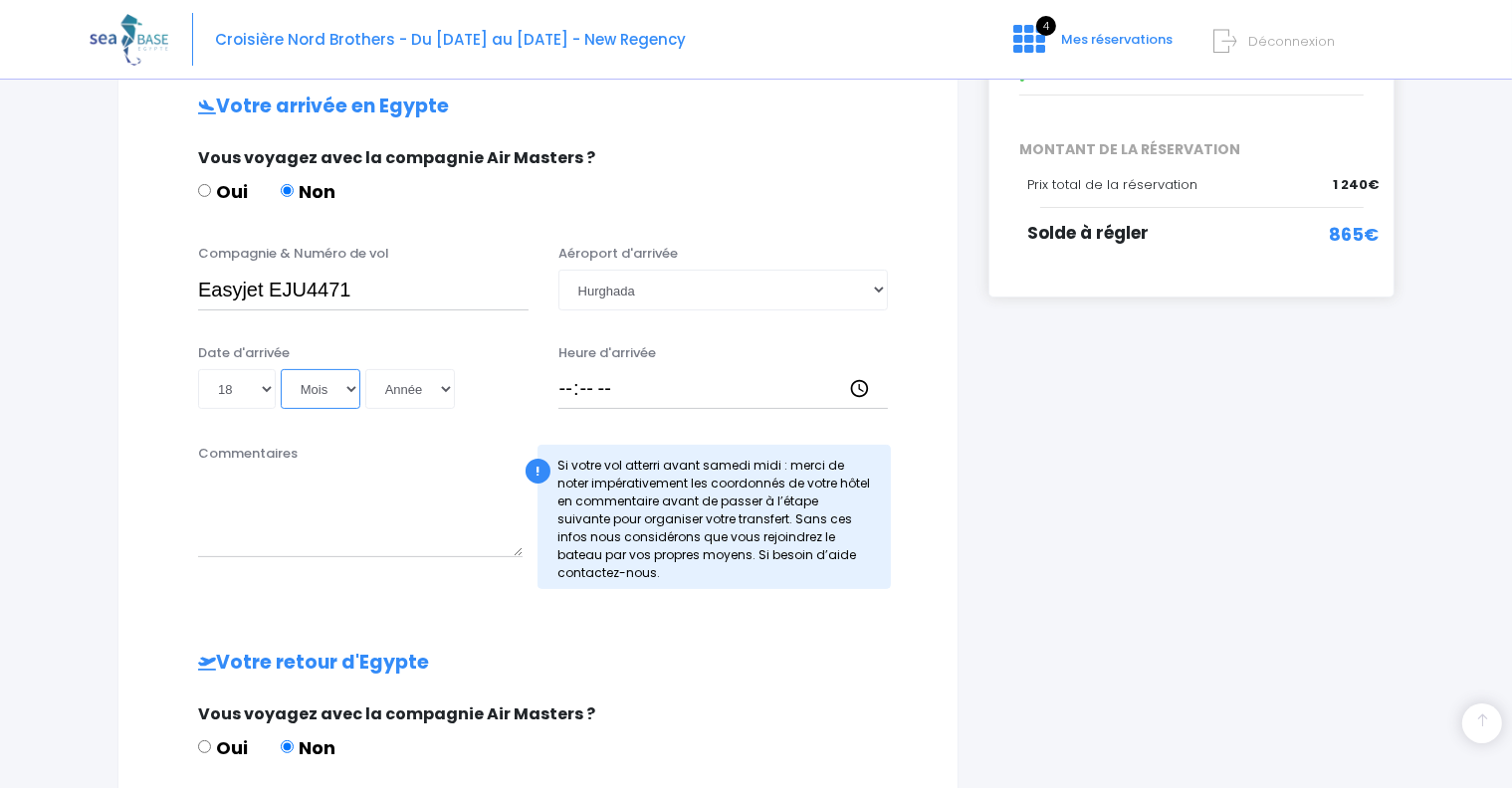 select on "10" 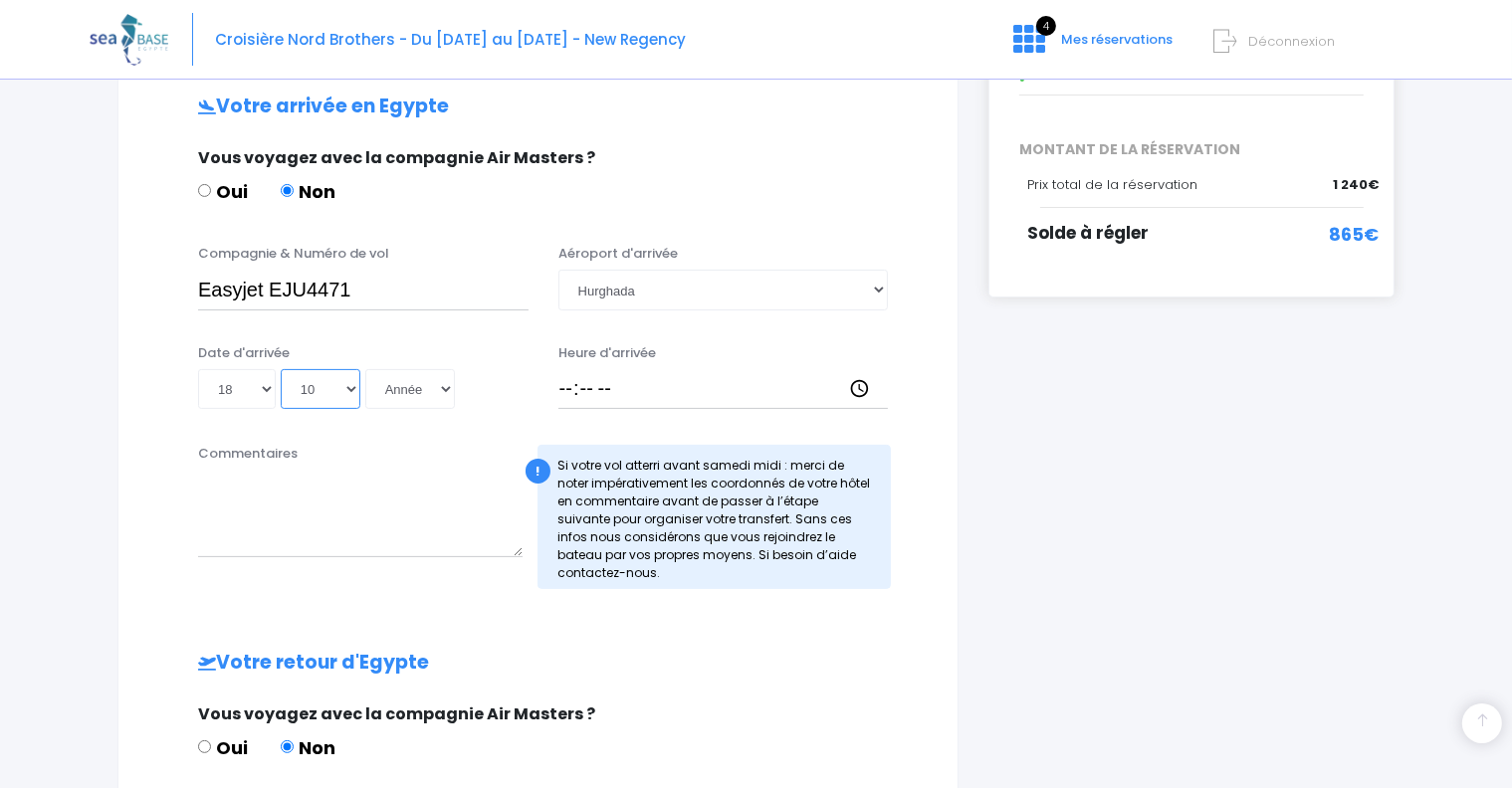 click on "Mois 01 02 03 04 05 06 07 08 09 10 11 12" at bounding box center (321, 389) 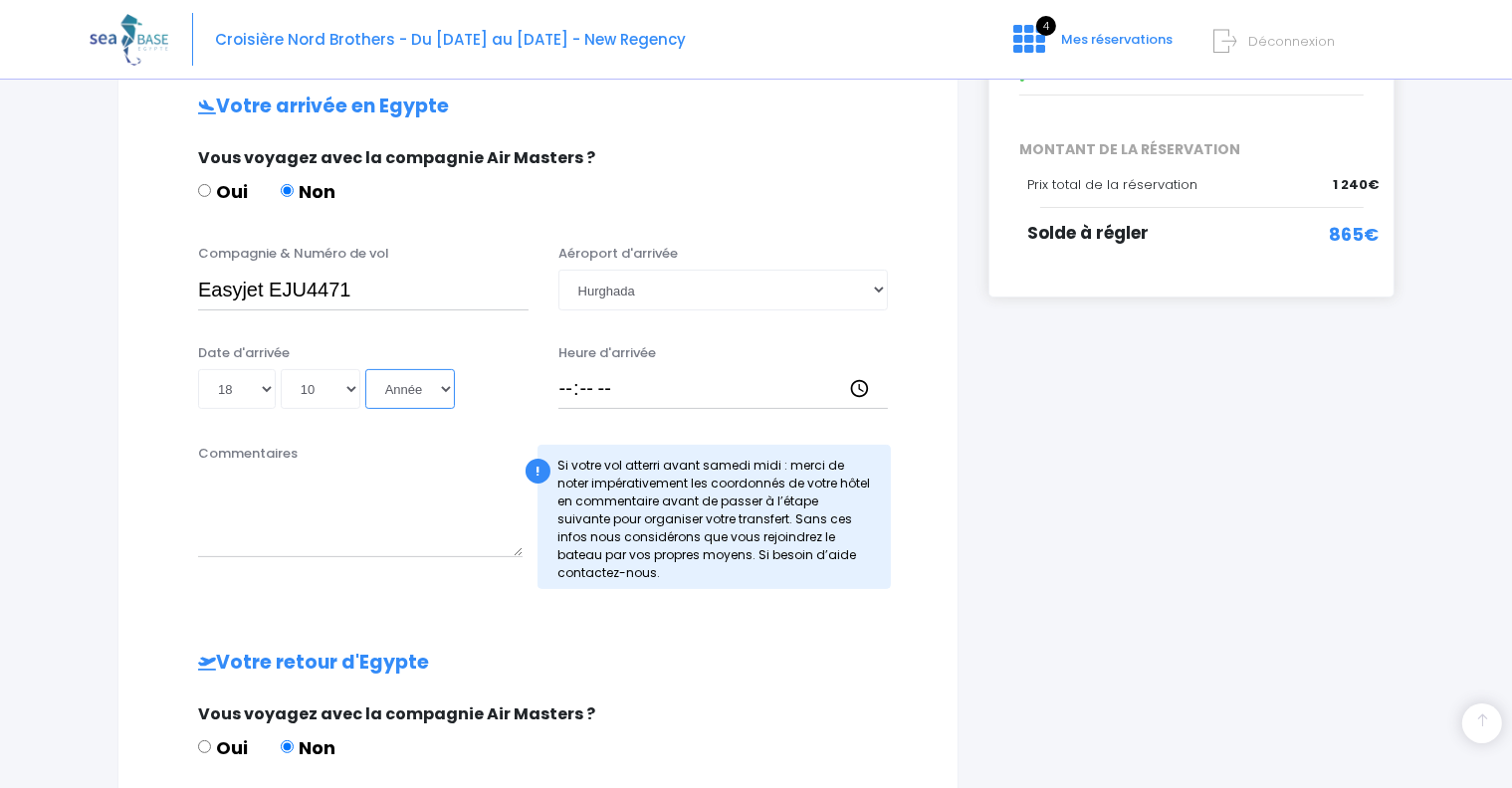 click on "Année 2045 2044 2043 2042 2041 2040 2039 2038 2037 2036 2035 2034 2033 2032 2031 2030 2029 2028 2027 2026 2025 2024 2023 2022 2021 2020 2019 2018 2017 2016 2015 2014 2013 2012 2011 2010 2009 2008 2007 2006 2005 2004 2003 2002 2001 2000 1999 1998 1997 1996 1995 1994 1993 1992 1991 1990 1989 1988 1987 1986 1985 1984 1983 1982 1981 1980 1979 1978 1977 1976 1975 1974 1973 1972 1971 1970 1969 1968 1967 1966 1965 1964 1963 1962 1961 1960 1959 1958 1957 1956 1955 1954 1953 1952 1951 1950 1949 1948 1947 1946 1945 1944 1943 1942 1941 1940 1939 1938 1937 1936 1935 1934 1933 1932 1931 1930 1929 1928 1927 1926 1925 1924 1923 1922 1921 1920 1919 1918 1917 1916 1915 1914 1913 1912 1911 1910 1909 1908 1907 1906 1905 1904 1903 1902 1901 1900" at bounding box center (410, 389) 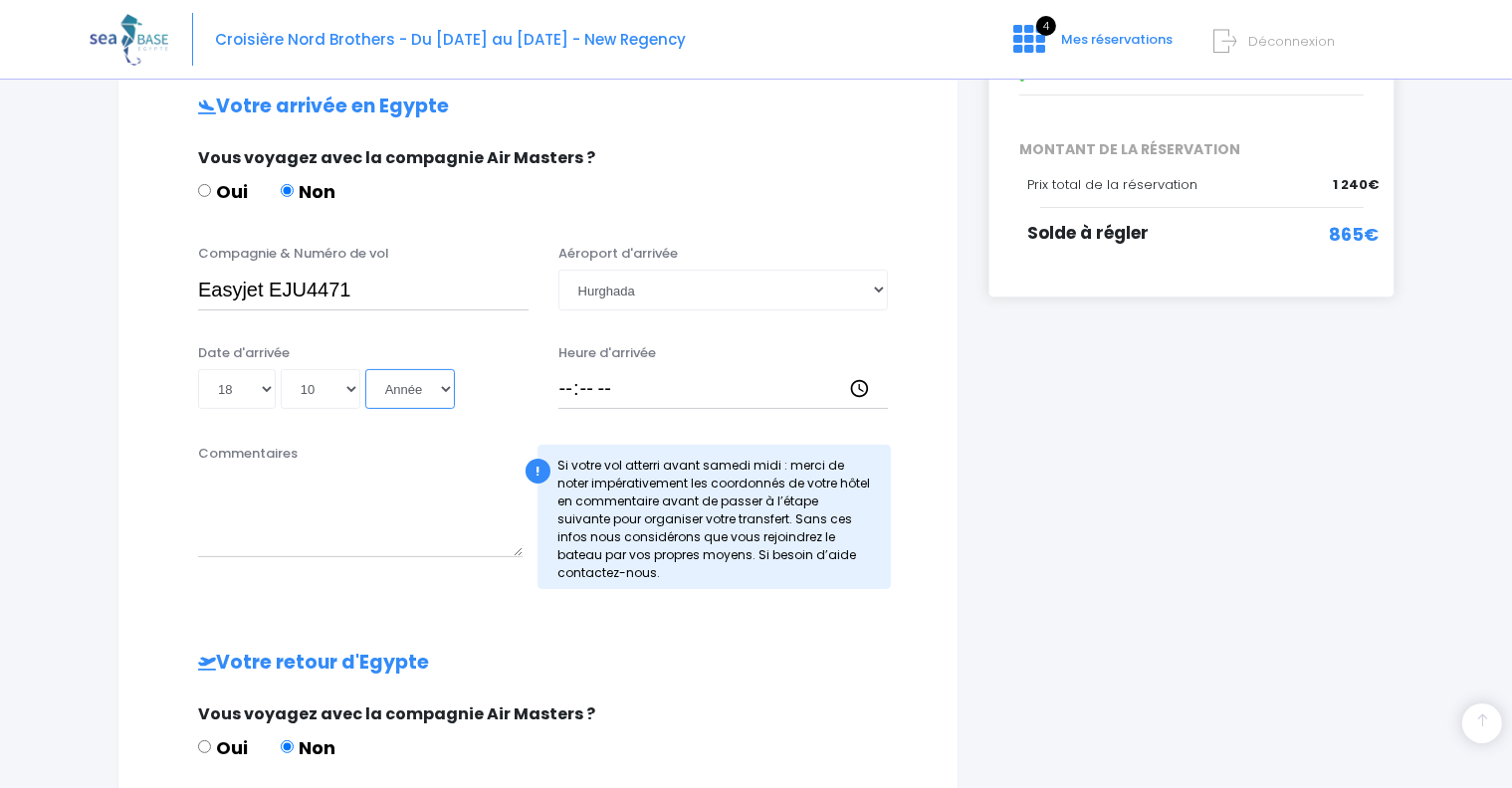 select on "2025" 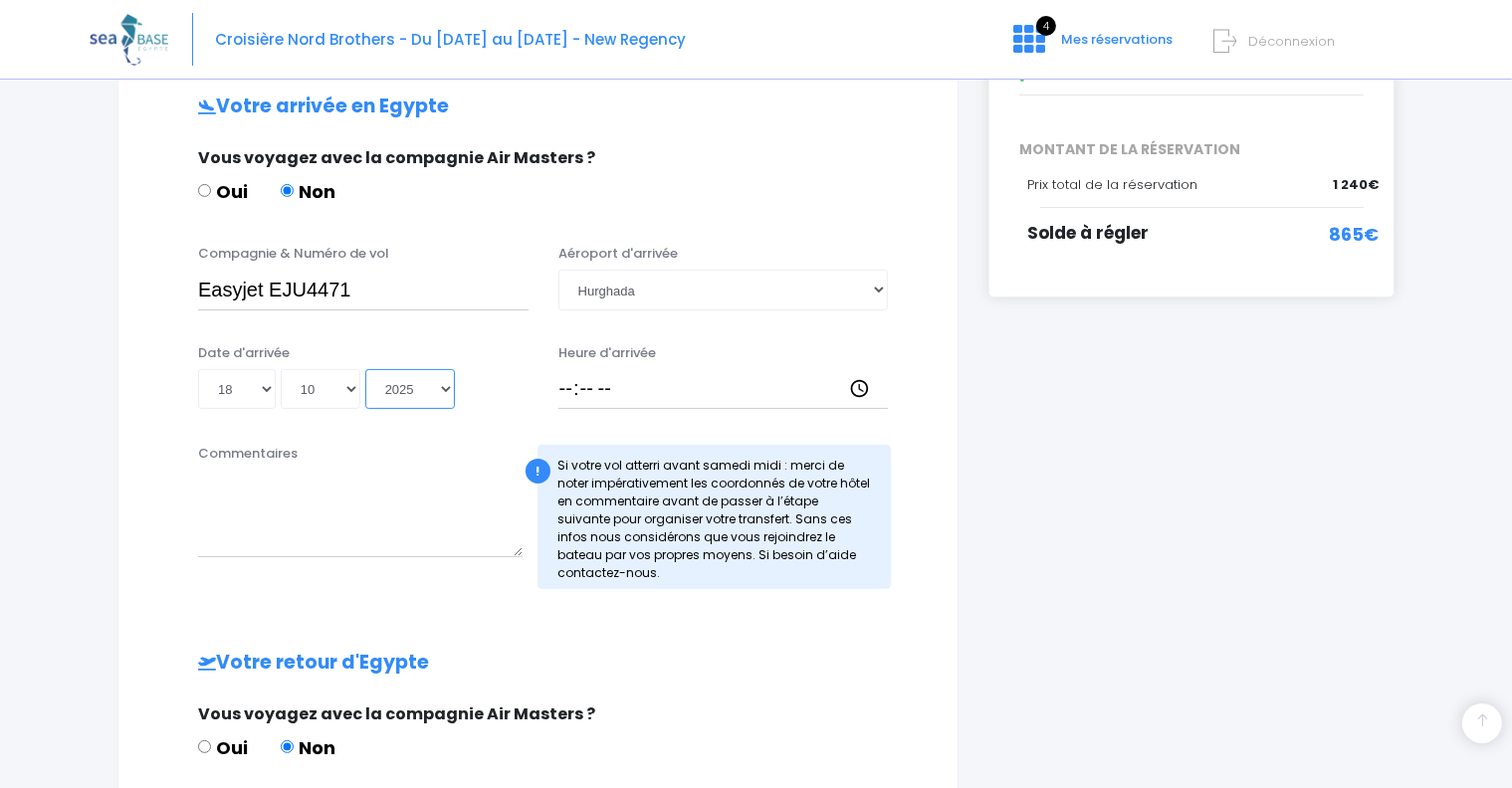 click on "Année 2045 2044 2043 2042 2041 2040 2039 2038 2037 2036 2035 2034 2033 2032 2031 2030 2029 2028 2027 2026 2025 2024 2023 2022 2021 2020 2019 2018 2017 2016 2015 2014 2013 2012 2011 2010 2009 2008 2007 2006 2005 2004 2003 2002 2001 2000 1999 1998 1997 1996 1995 1994 1993 1992 1991 1990 1989 1988 1987 1986 1985 1984 1983 1982 1981 1980 1979 1978 1977 1976 1975 1974 1973 1972 1971 1970 1969 1968 1967 1966 1965 1964 1963 1962 1961 1960 1959 1958 1957 1956 1955 1954 1953 1952 1951 1950 1949 1948 1947 1946 1945 1944 1943 1942 1941 1940 1939 1938 1937 1936 1935 1934 1933 1932 1931 1930 1929 1928 1927 1926 1925 1924 1923 1922 1921 1920 1919 1918 1917 1916 1915 1914 1913 1912 1911 1910 1909 1908 1907 1906 1905 1904 1903 1902 1901 1900" at bounding box center (410, 389) 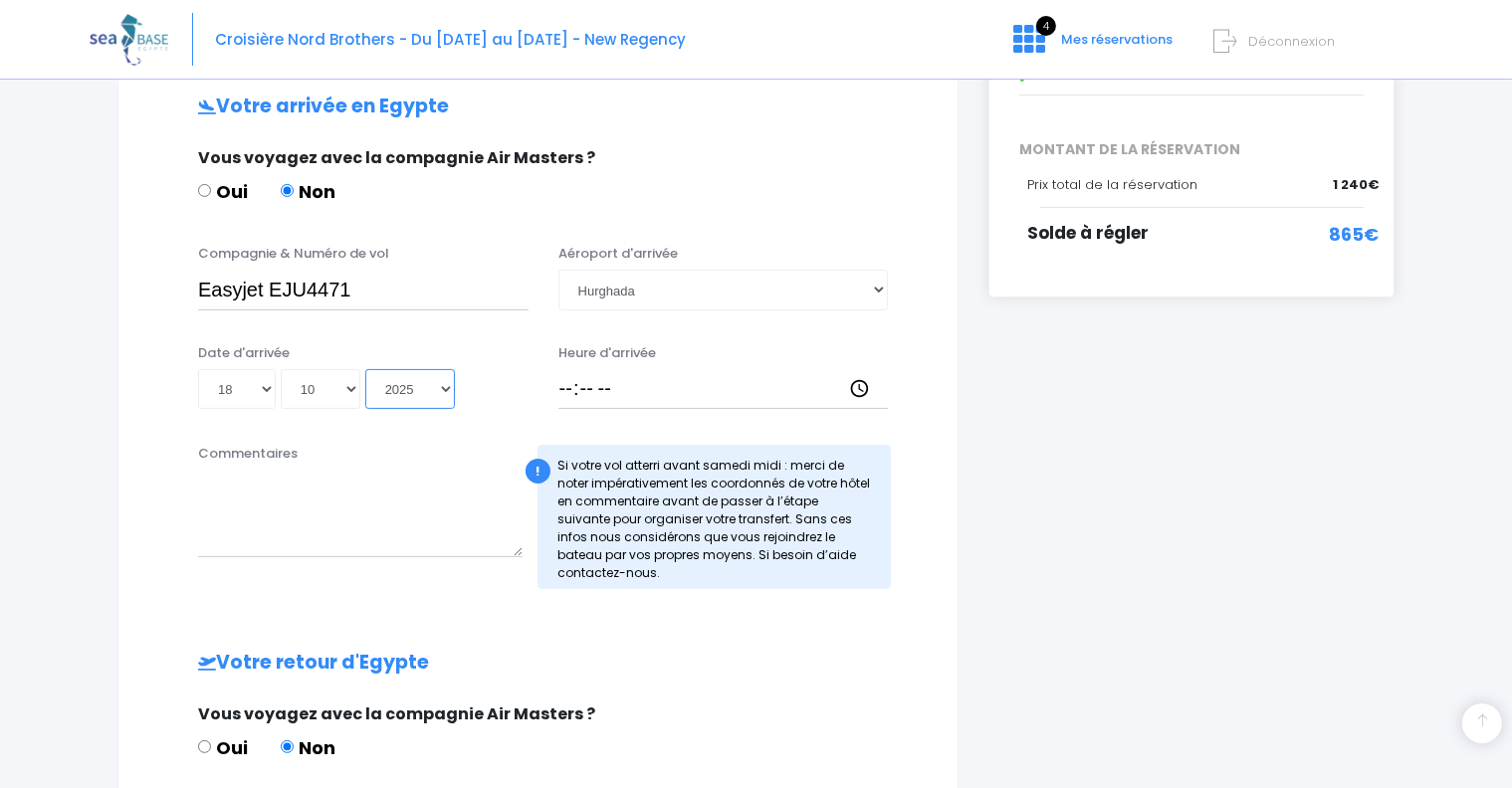 type on "[DATE]" 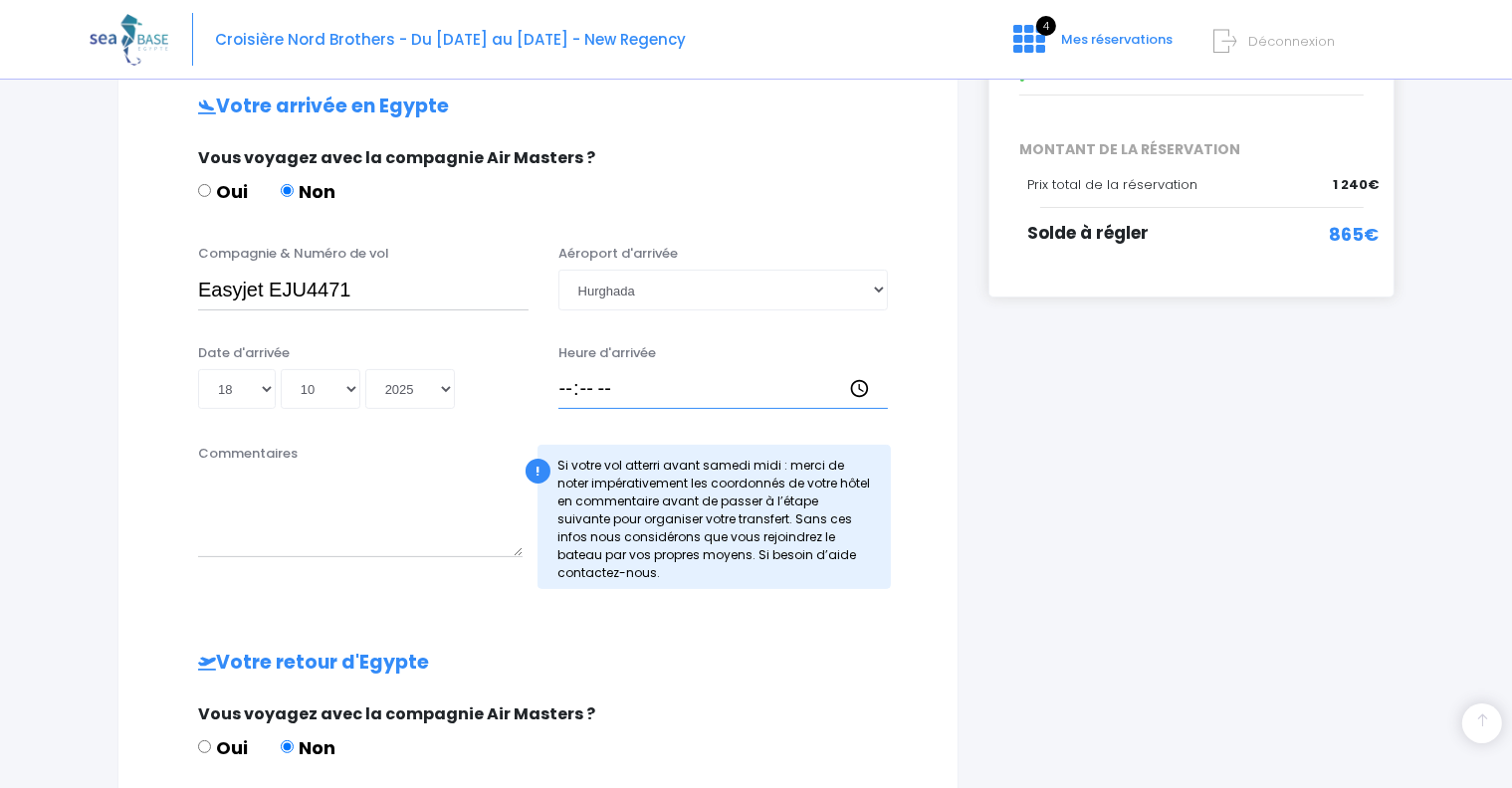click on "Heure d'arrivée" at bounding box center (724, 389) 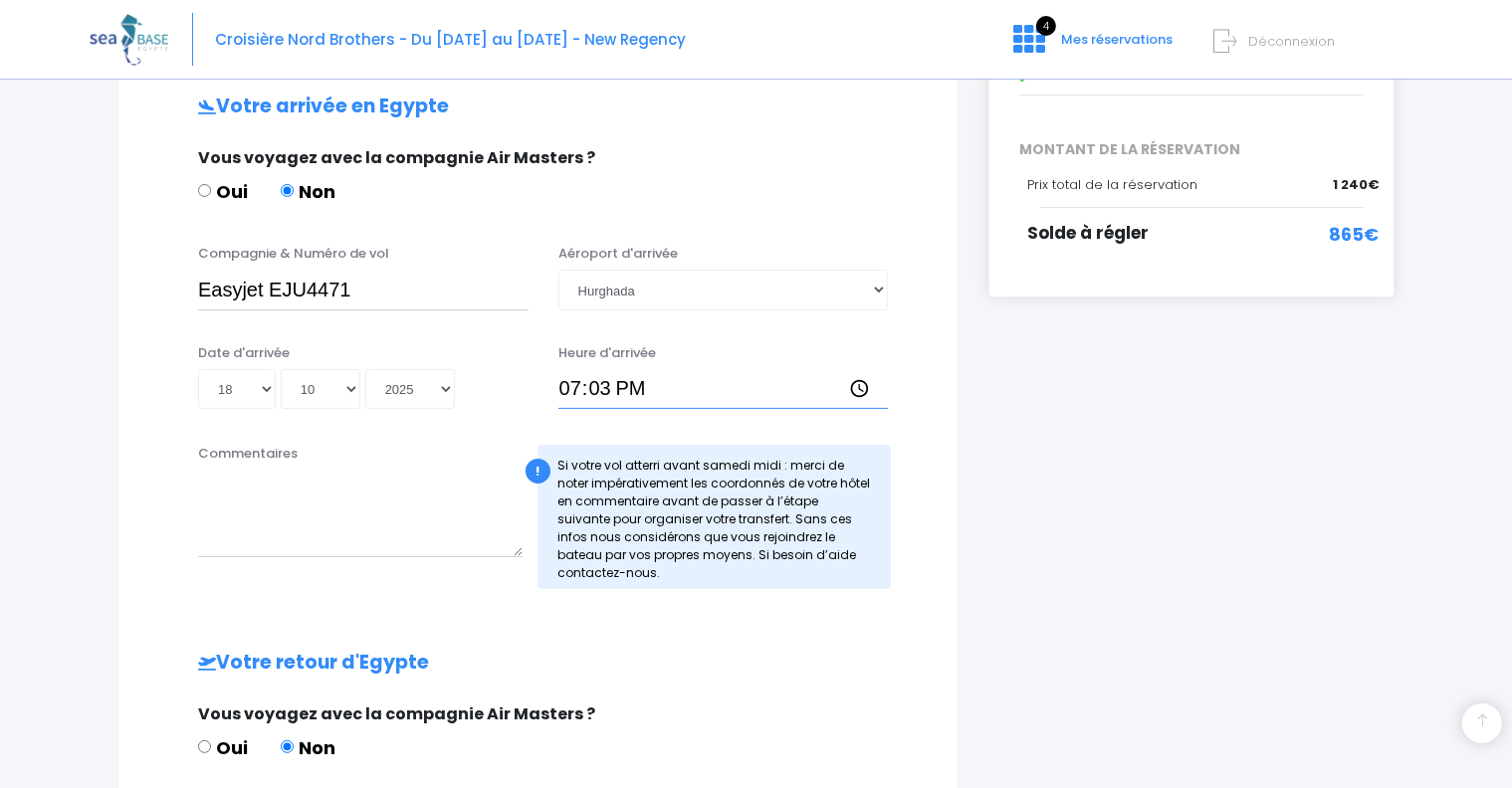 type on "19:30" 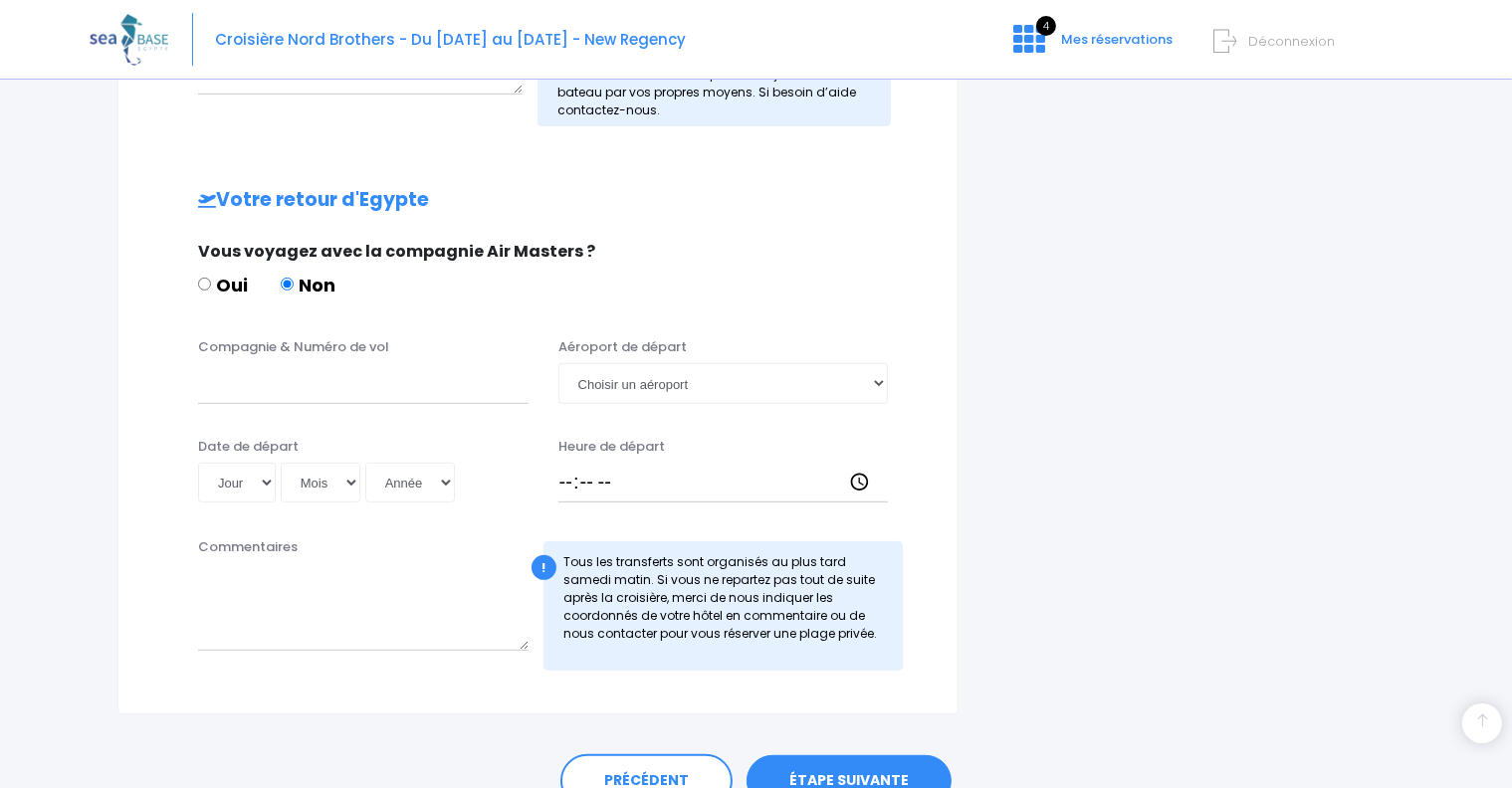 scroll, scrollTop: 895, scrollLeft: 0, axis: vertical 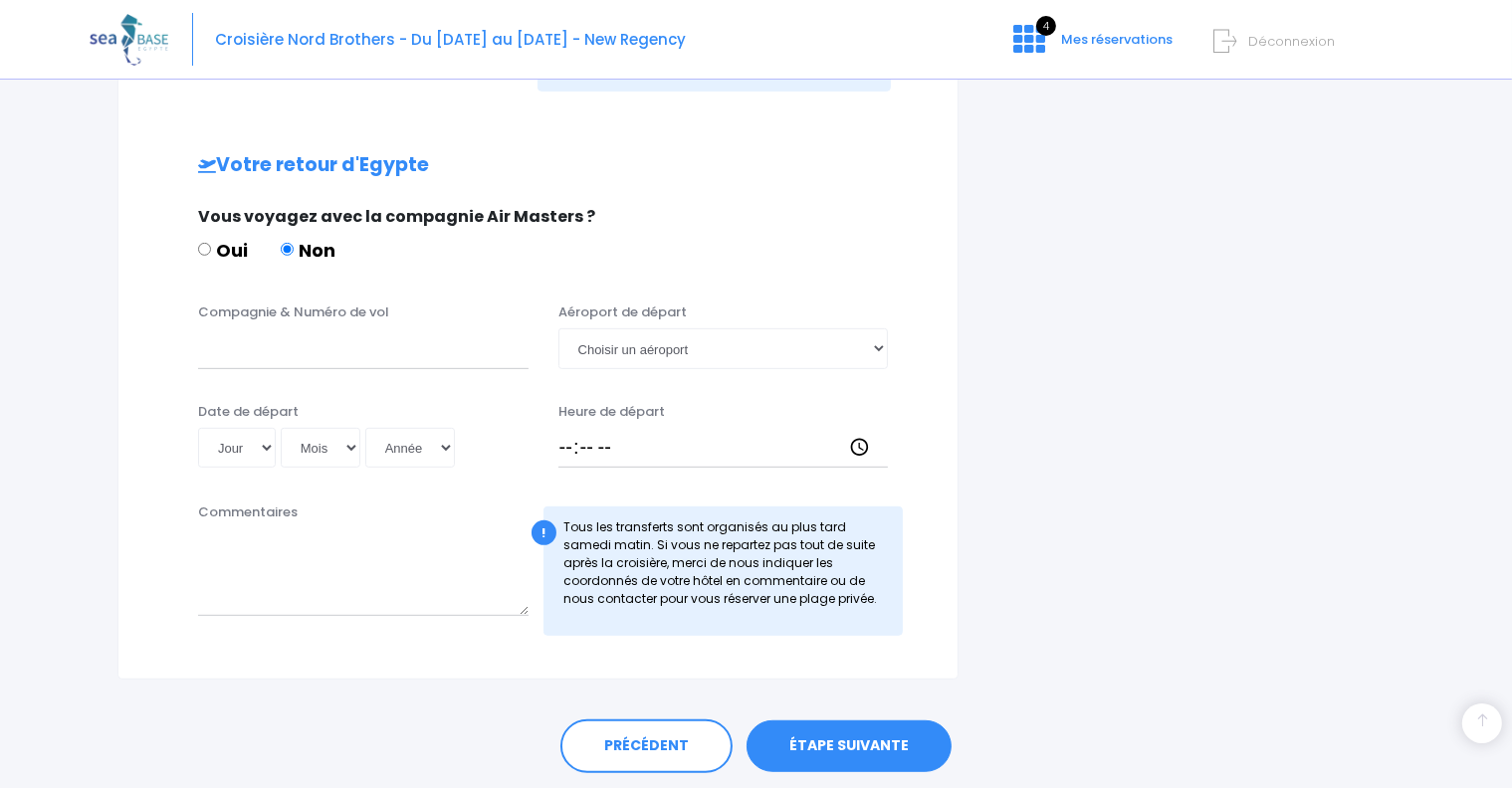 click on "Compagnie & Numéro de vol
Aéroport de départ
Choisir un aéroport
Hurghada
Marsa Alam
Date de départ
Jour 01 02 03 04 05 06 07 08 09 10 11 12 13 14 15 16 17 18 19 20 21 22 23 24 25 26 27 28 29 30 31 Mois 01 02 03 04 05 06 07 08 09 10 11 12 Année 2045 2044 2043 2042 2041 2040 2039 2038 2037 2036" at bounding box center [538, 392] 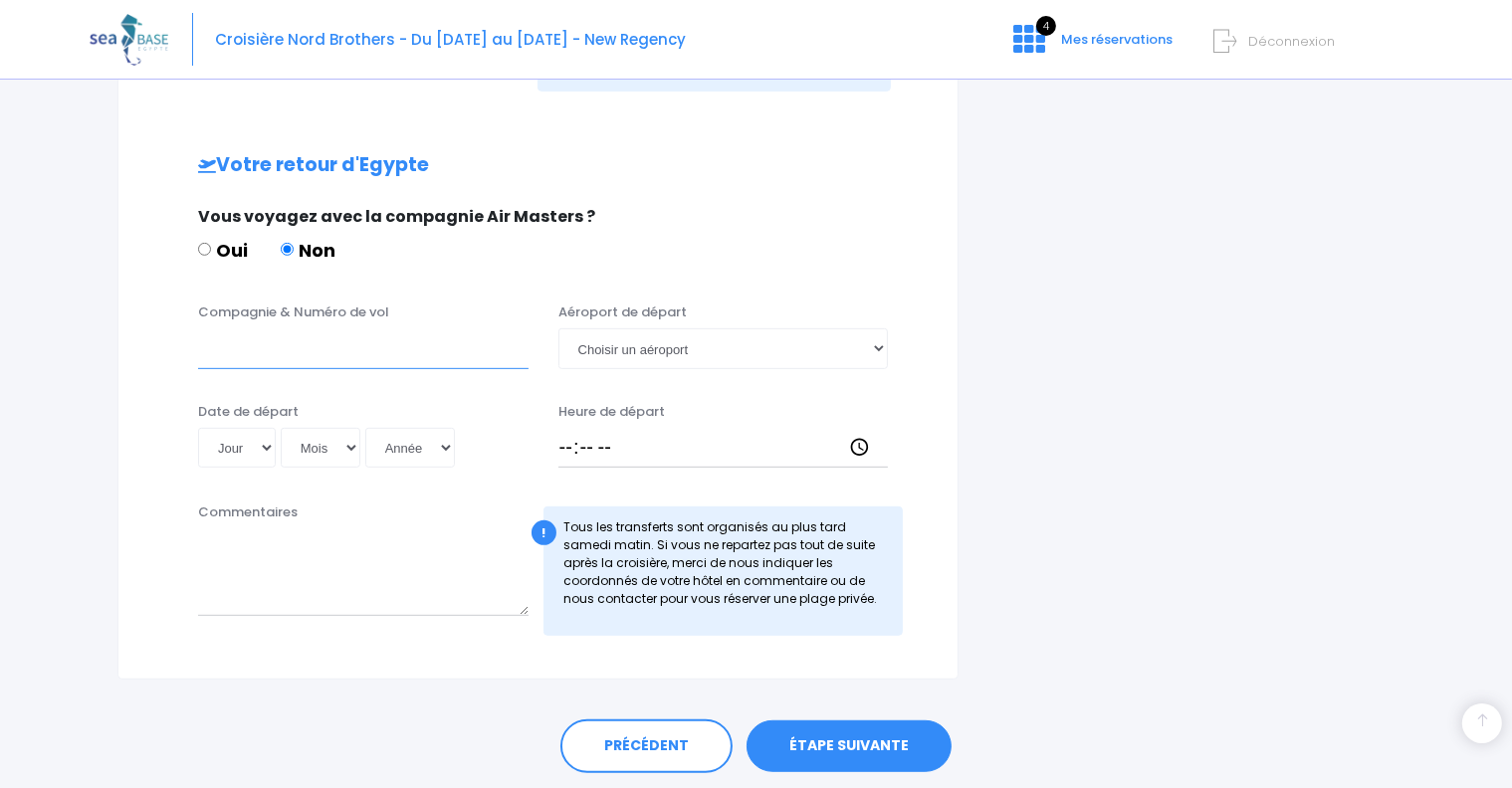 click on "Compagnie & Numéro de vol" at bounding box center (363, 348) 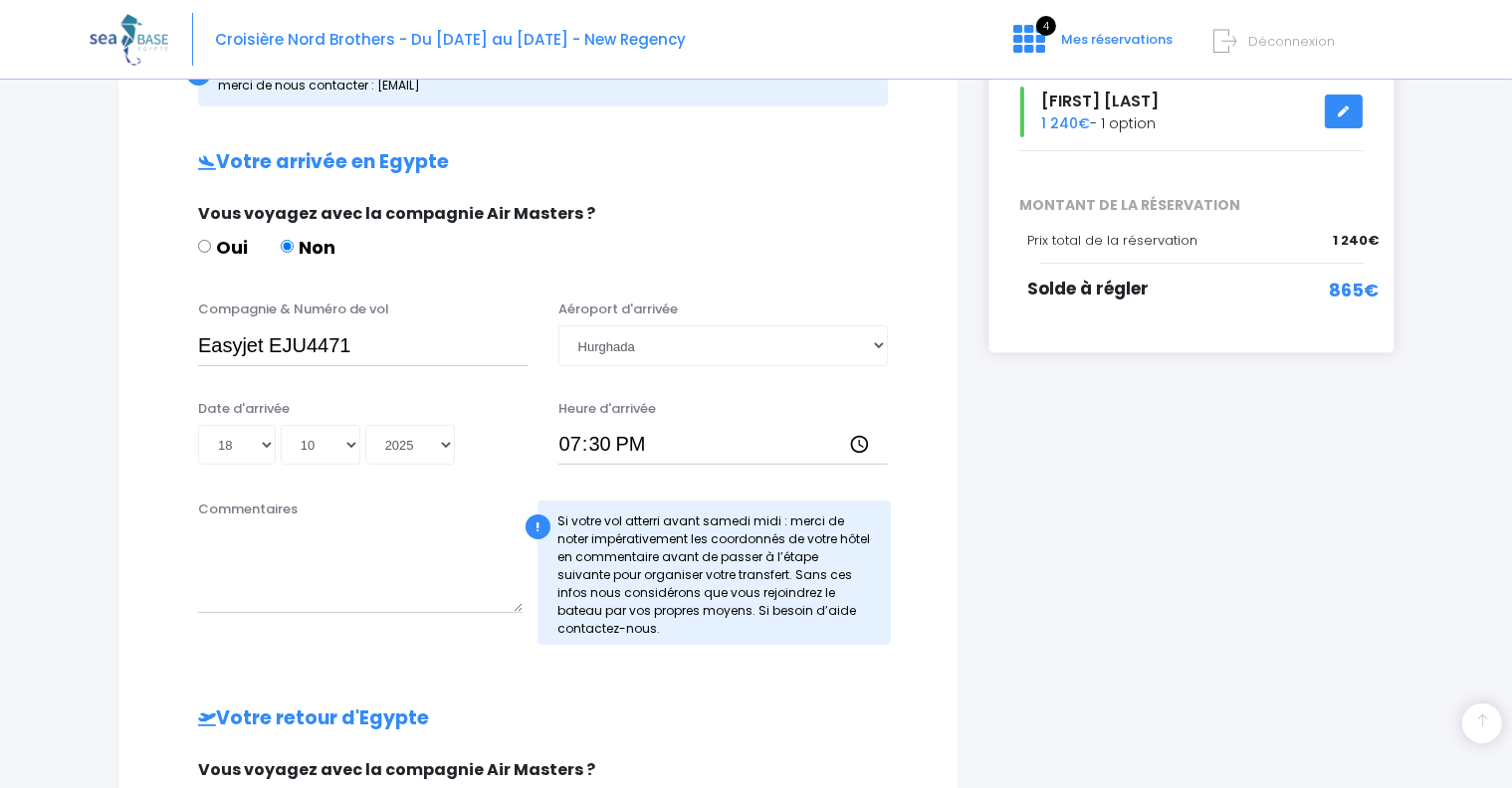 scroll, scrollTop: 298, scrollLeft: 0, axis: vertical 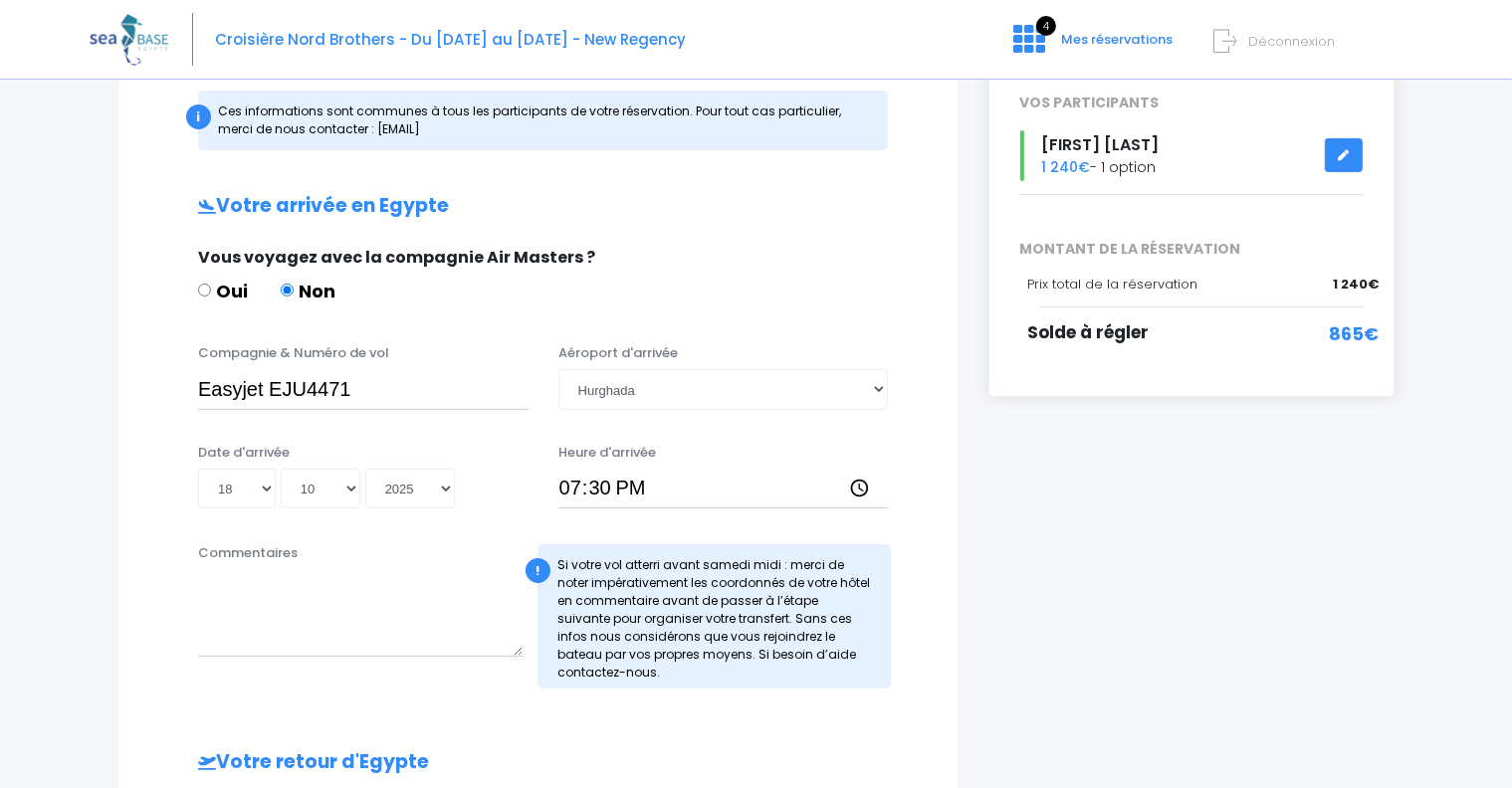 type on "EasyJet" 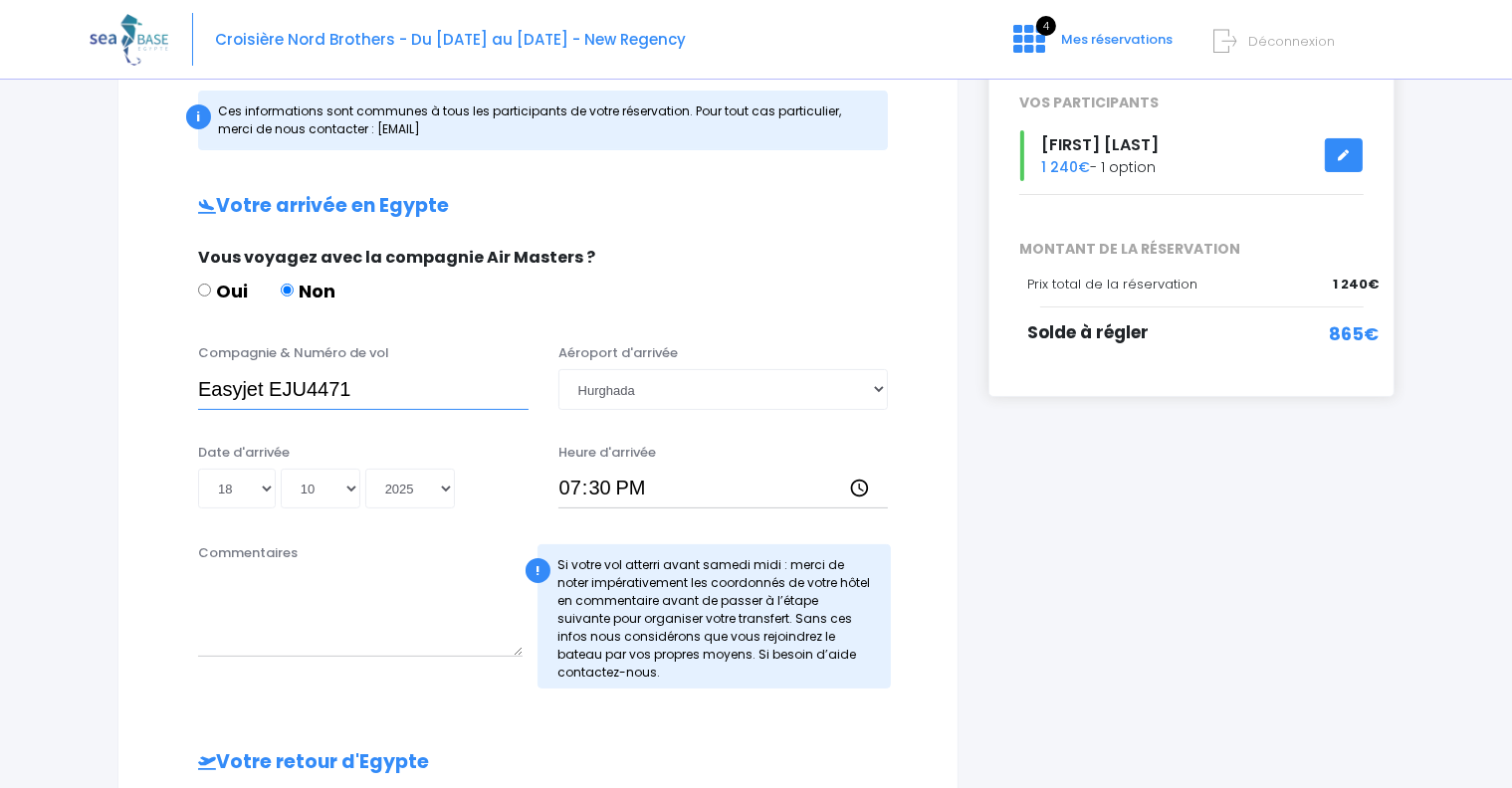 click on "Easyjet EJU4471" at bounding box center (363, 389) 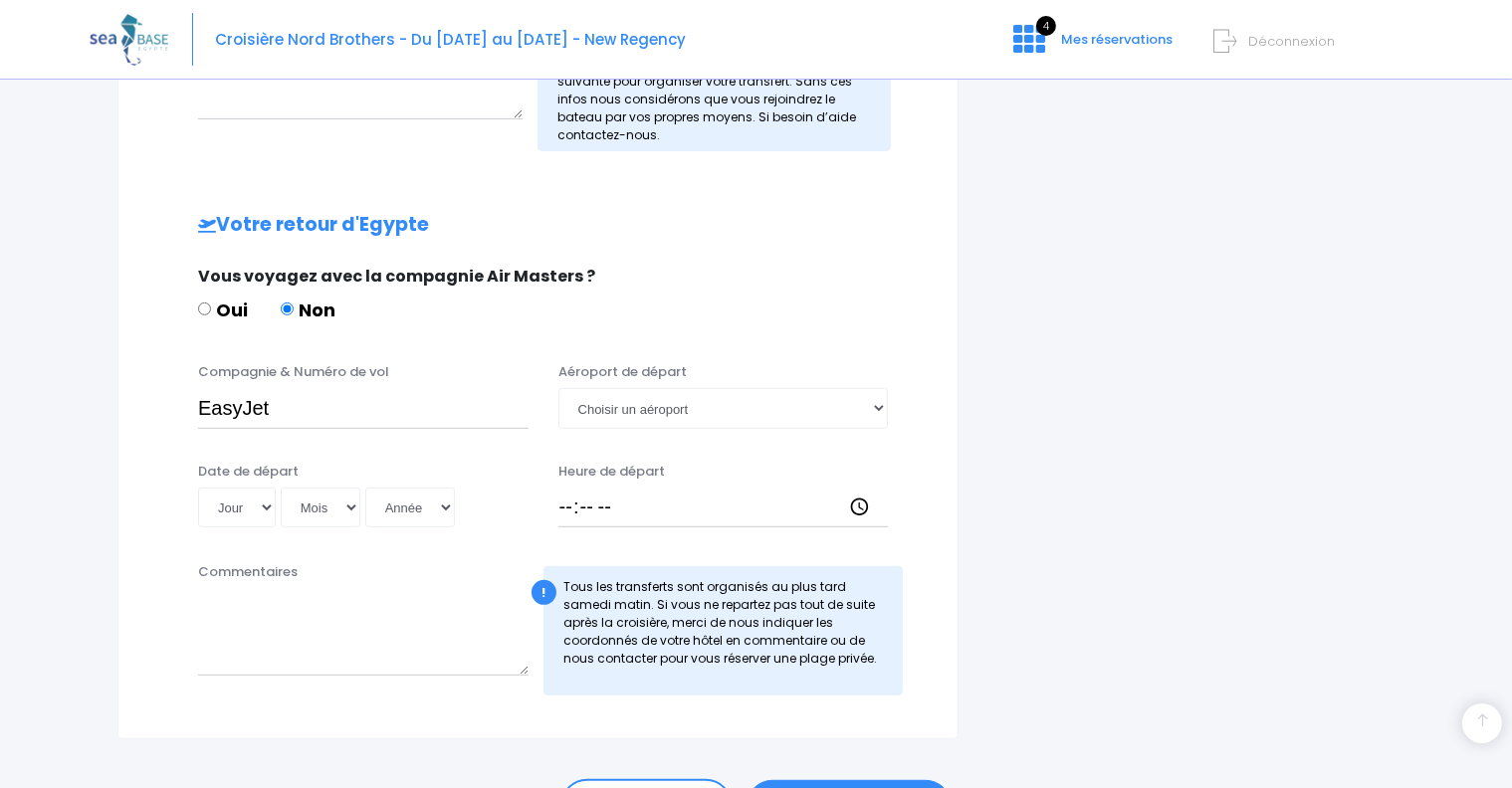 scroll, scrollTop: 895, scrollLeft: 0, axis: vertical 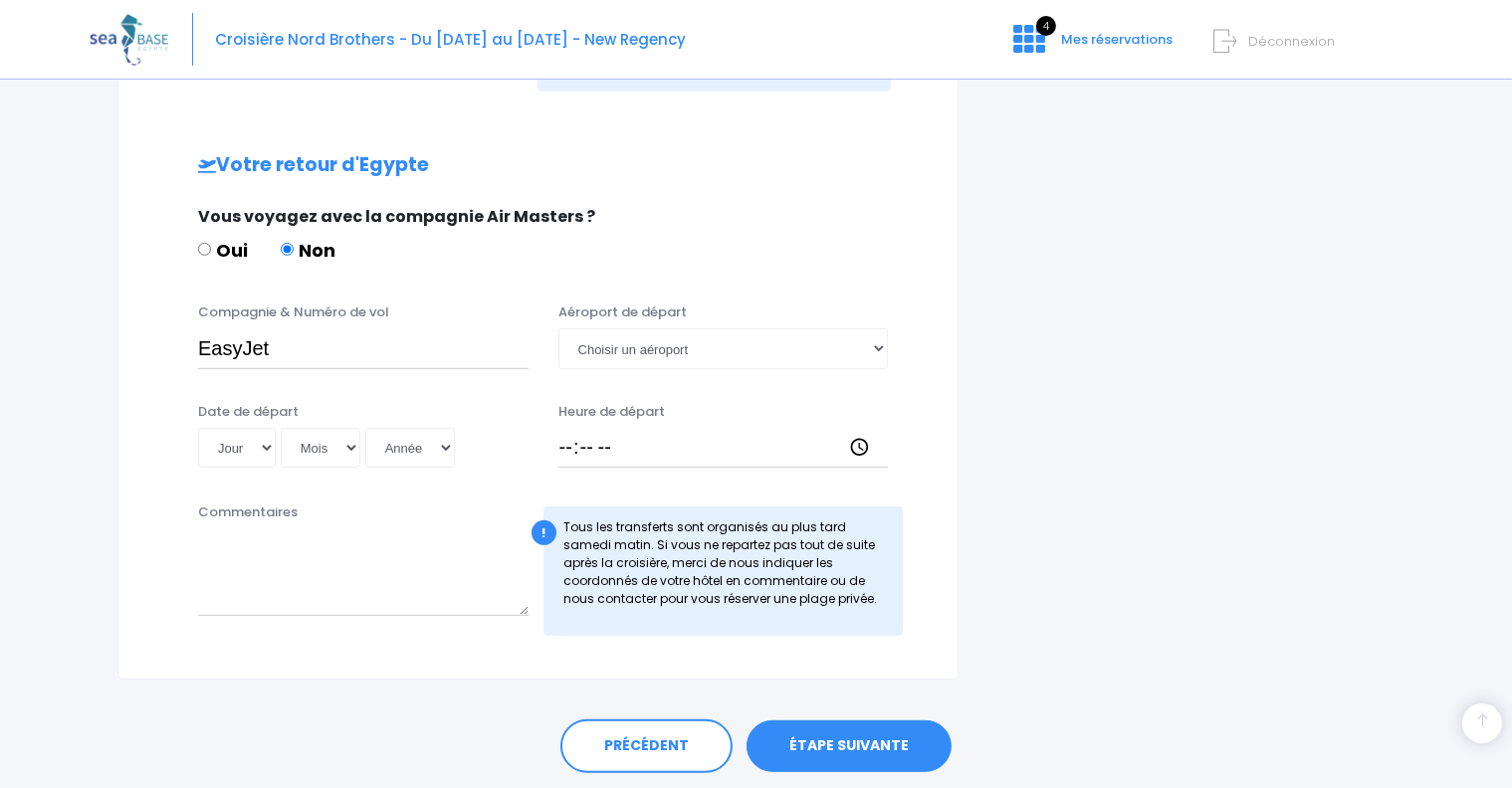type on "EasyJet EJU4471" 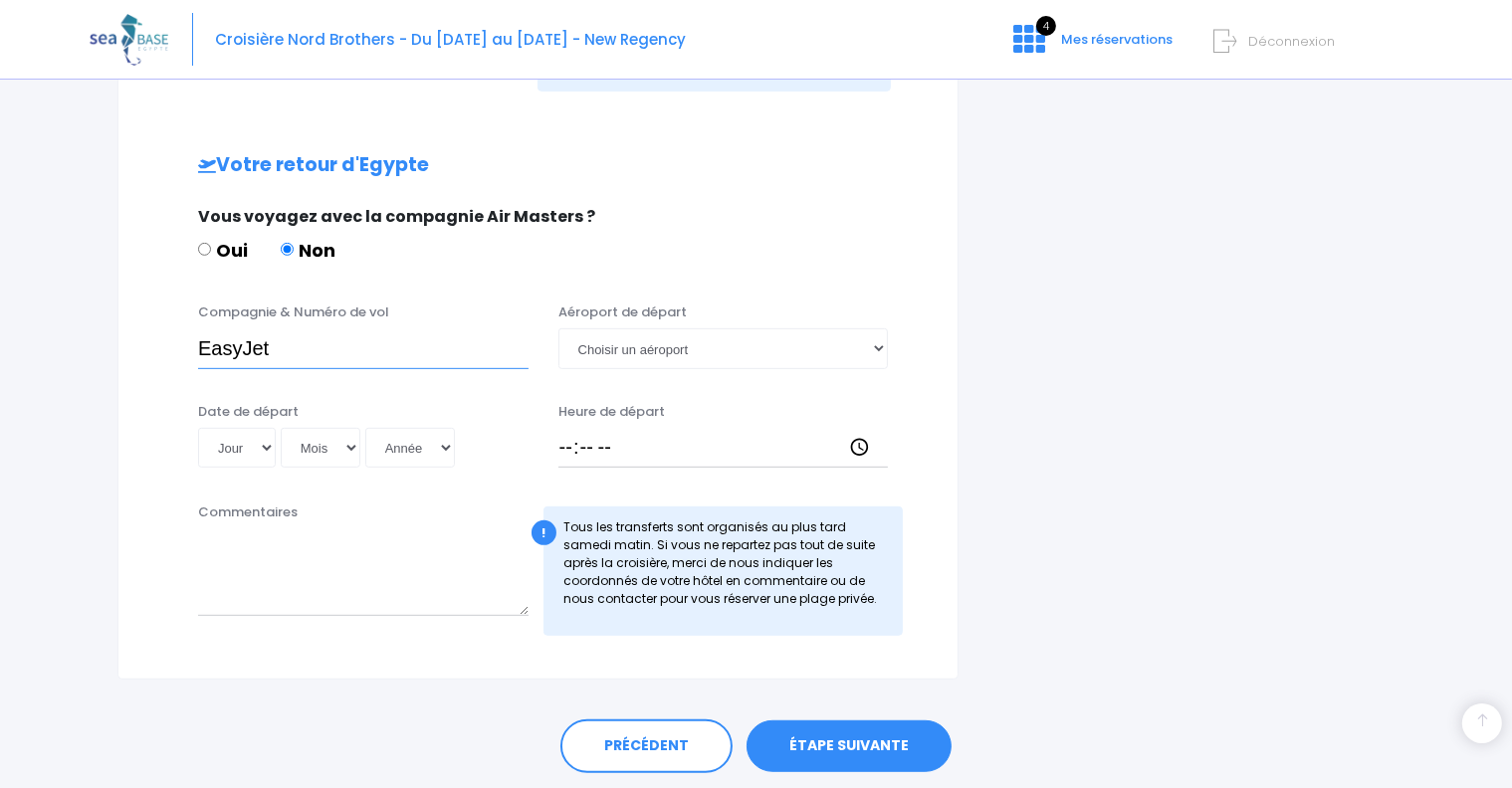 click on "EasyJet" at bounding box center [363, 348] 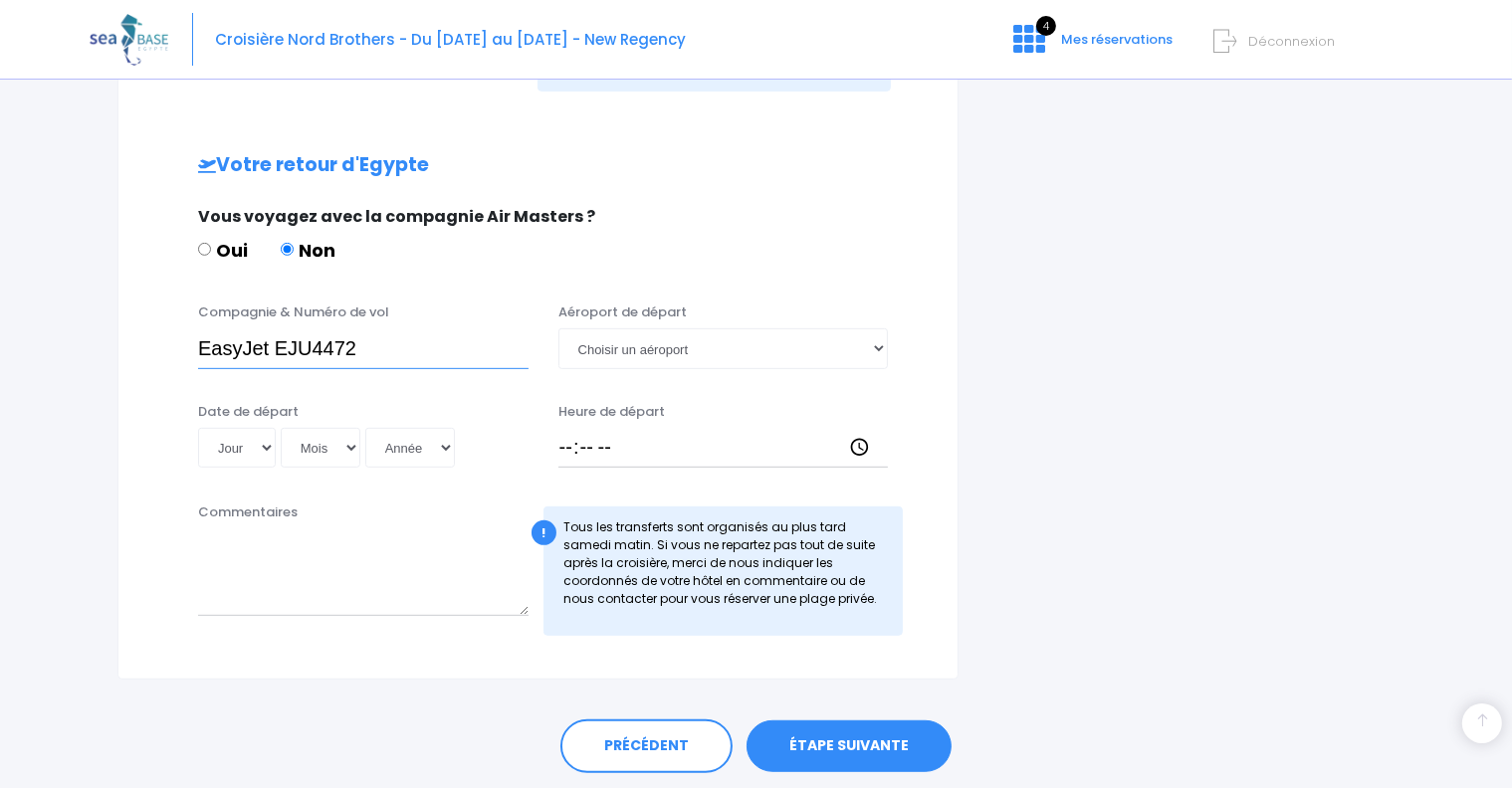 type on "EasyJet EJU4472" 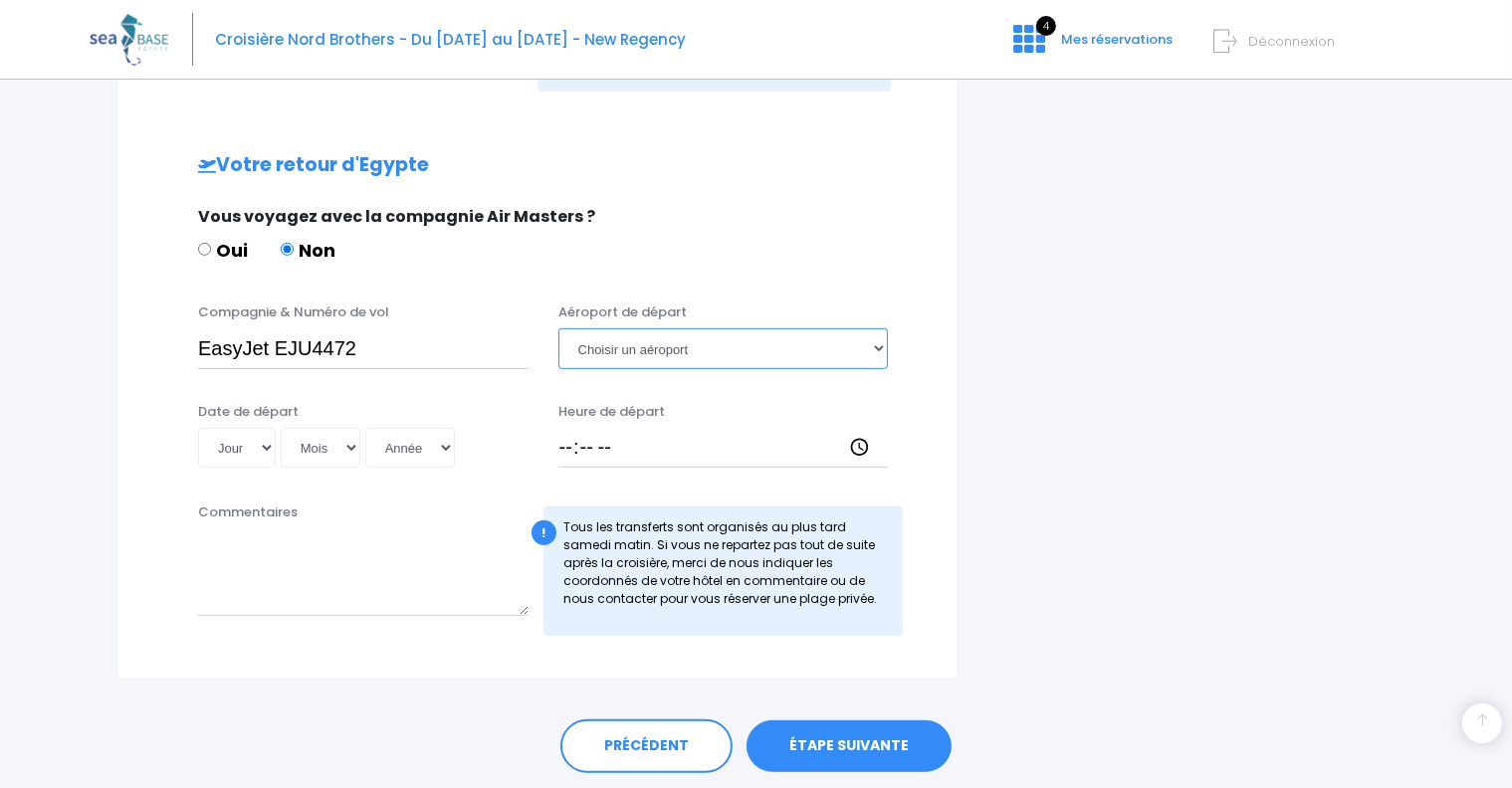 click on "Choisir un aéroport
Hurghada
Marsa Alam" at bounding box center (724, 348) 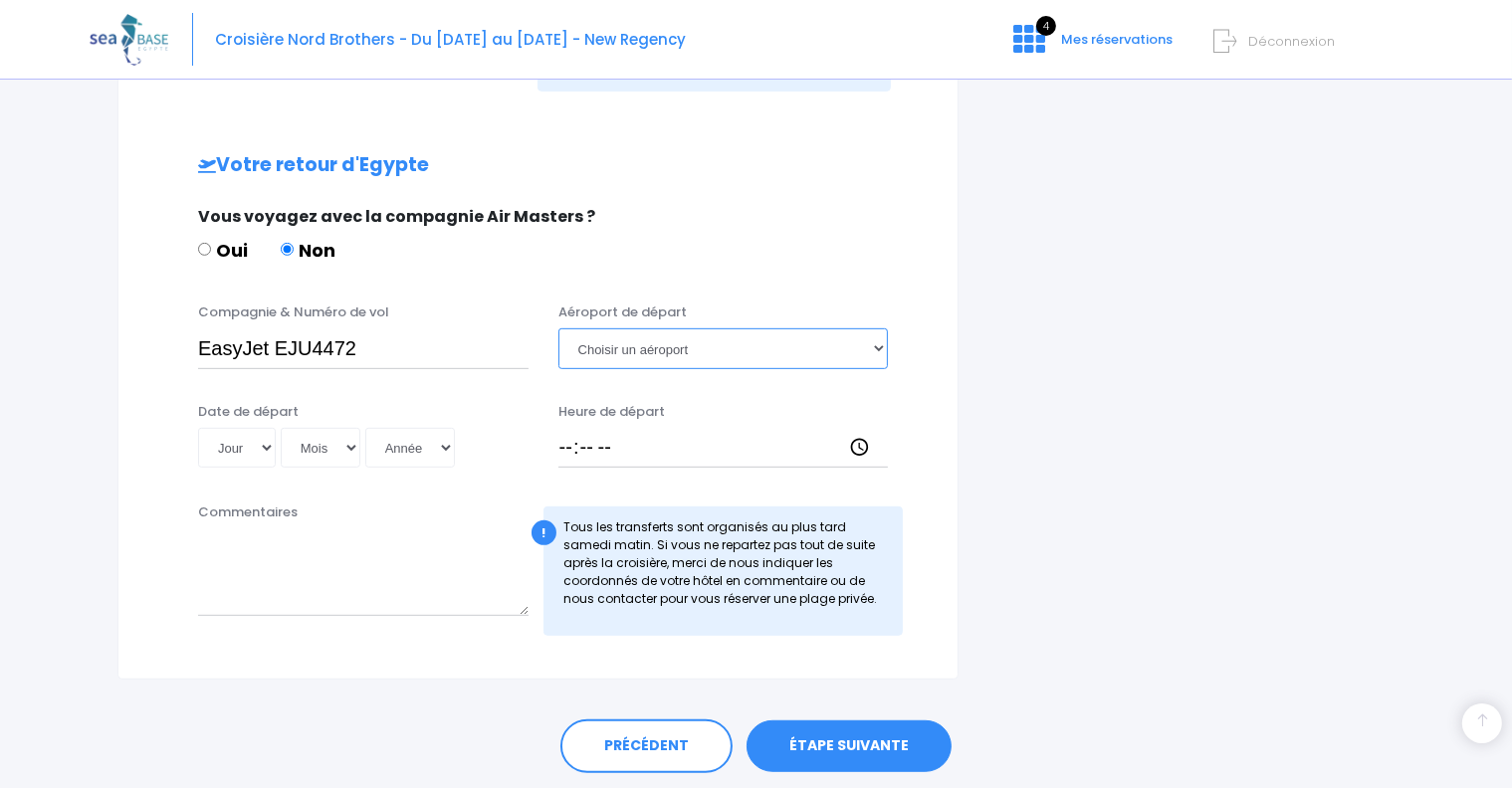 select on "Hurghada" 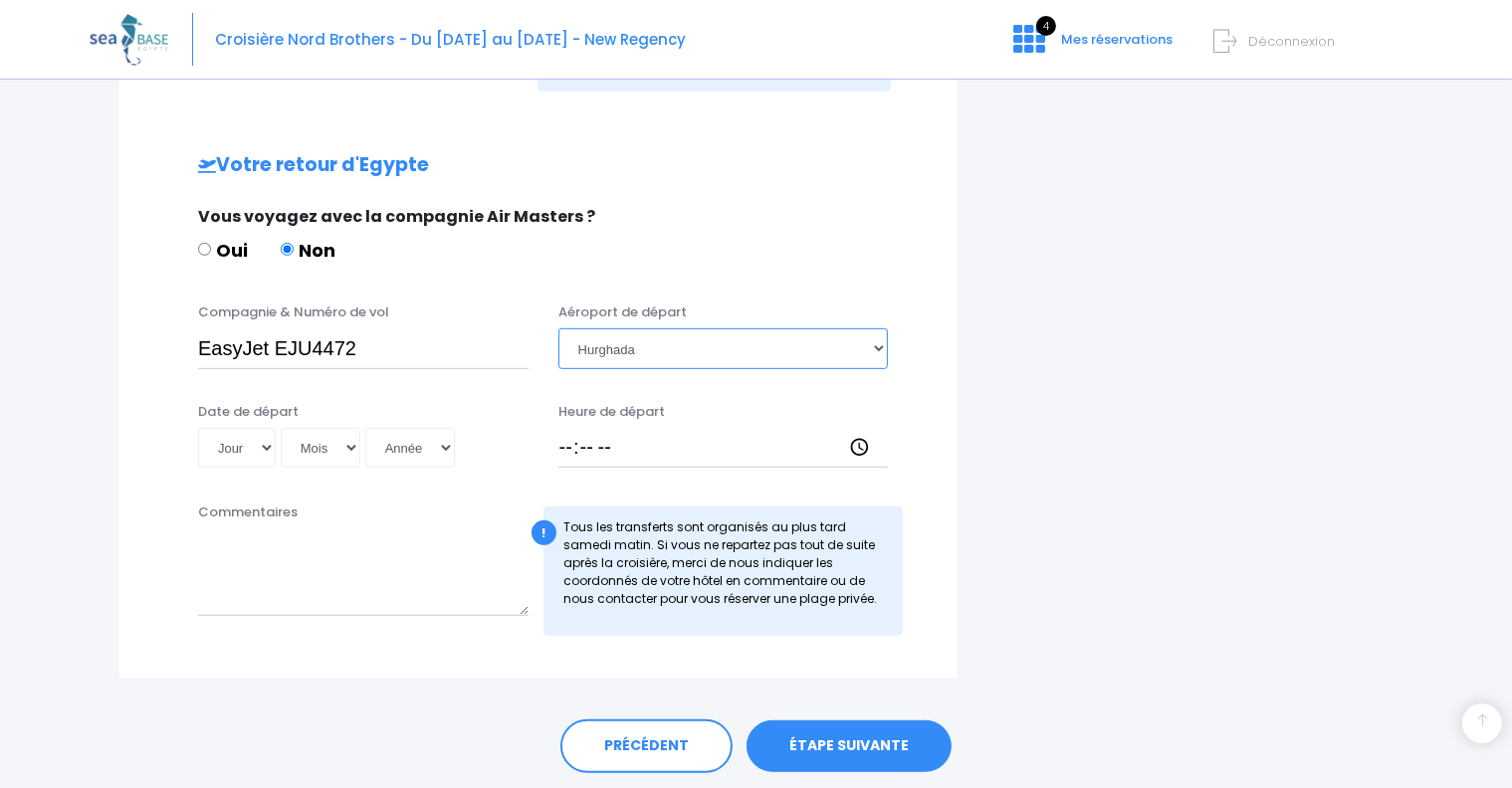 click on "Choisir un aéroport
Hurghada
Marsa Alam" at bounding box center [724, 348] 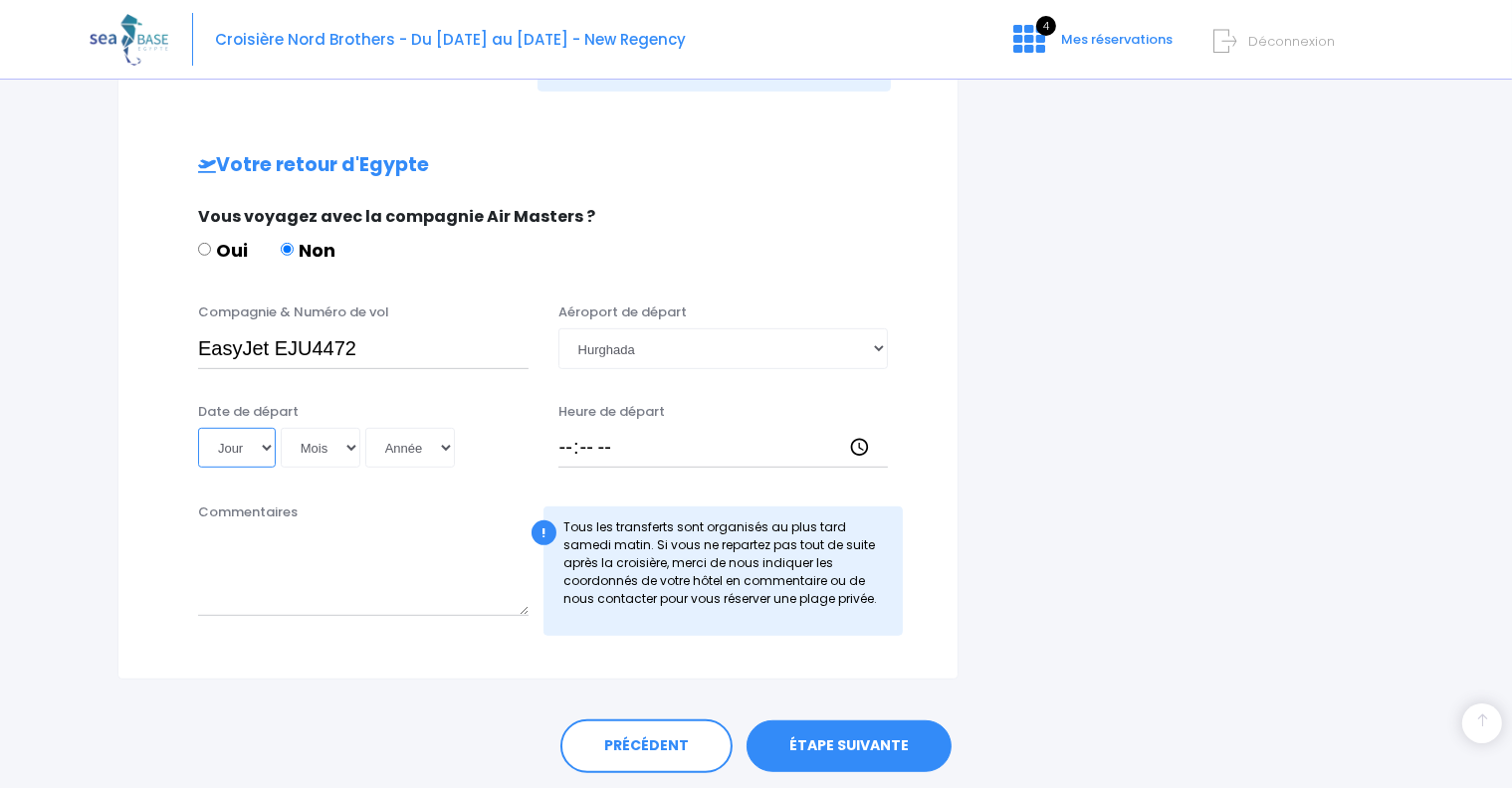 click on "Jour 01 02 03 04 05 06 07 08 09 10 11 12 13 14 15 16 17 18 19 20 21 22 23 24 25 26 27 28 29 30 31" at bounding box center [237, 448] 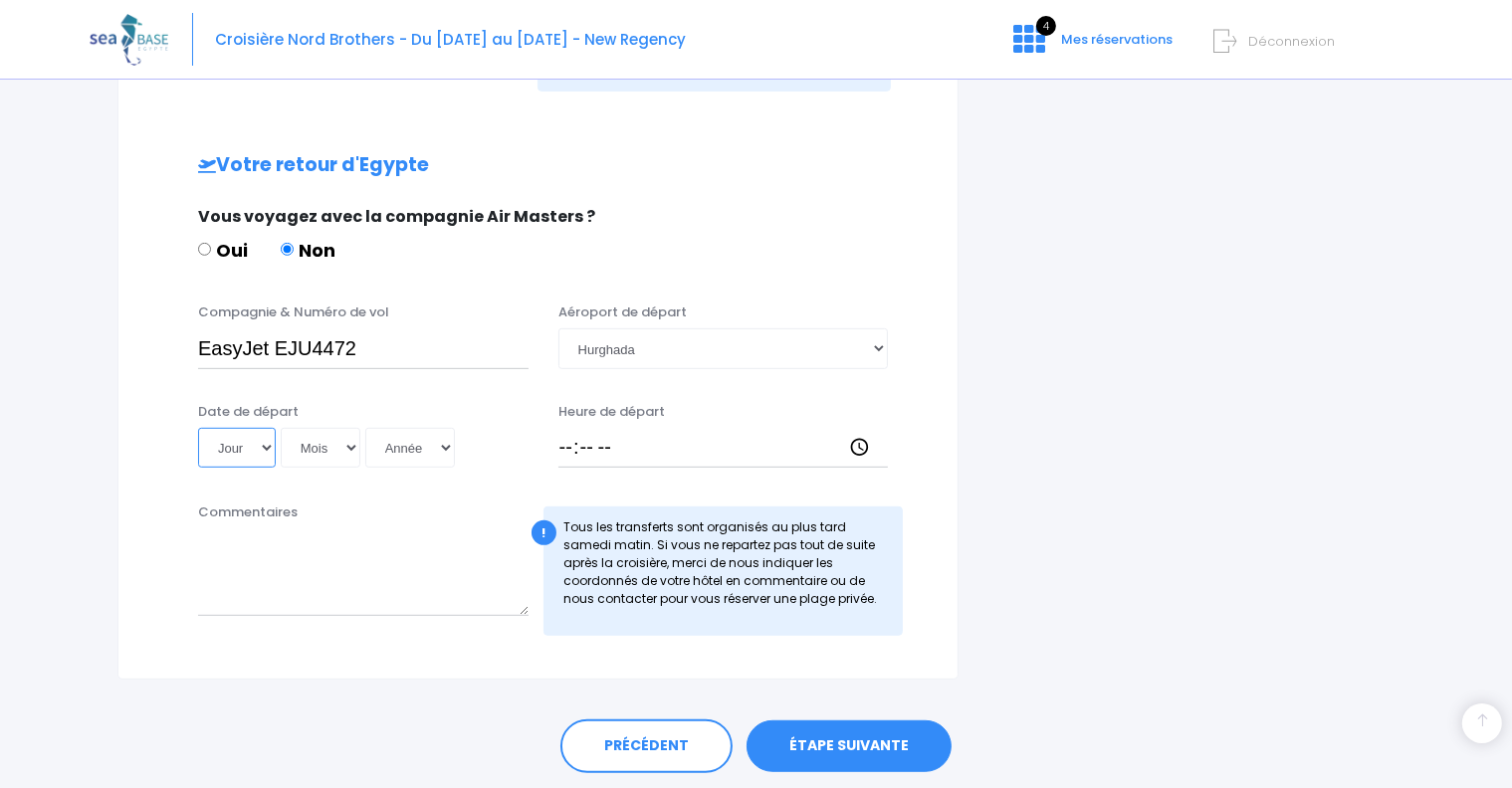 select on "25" 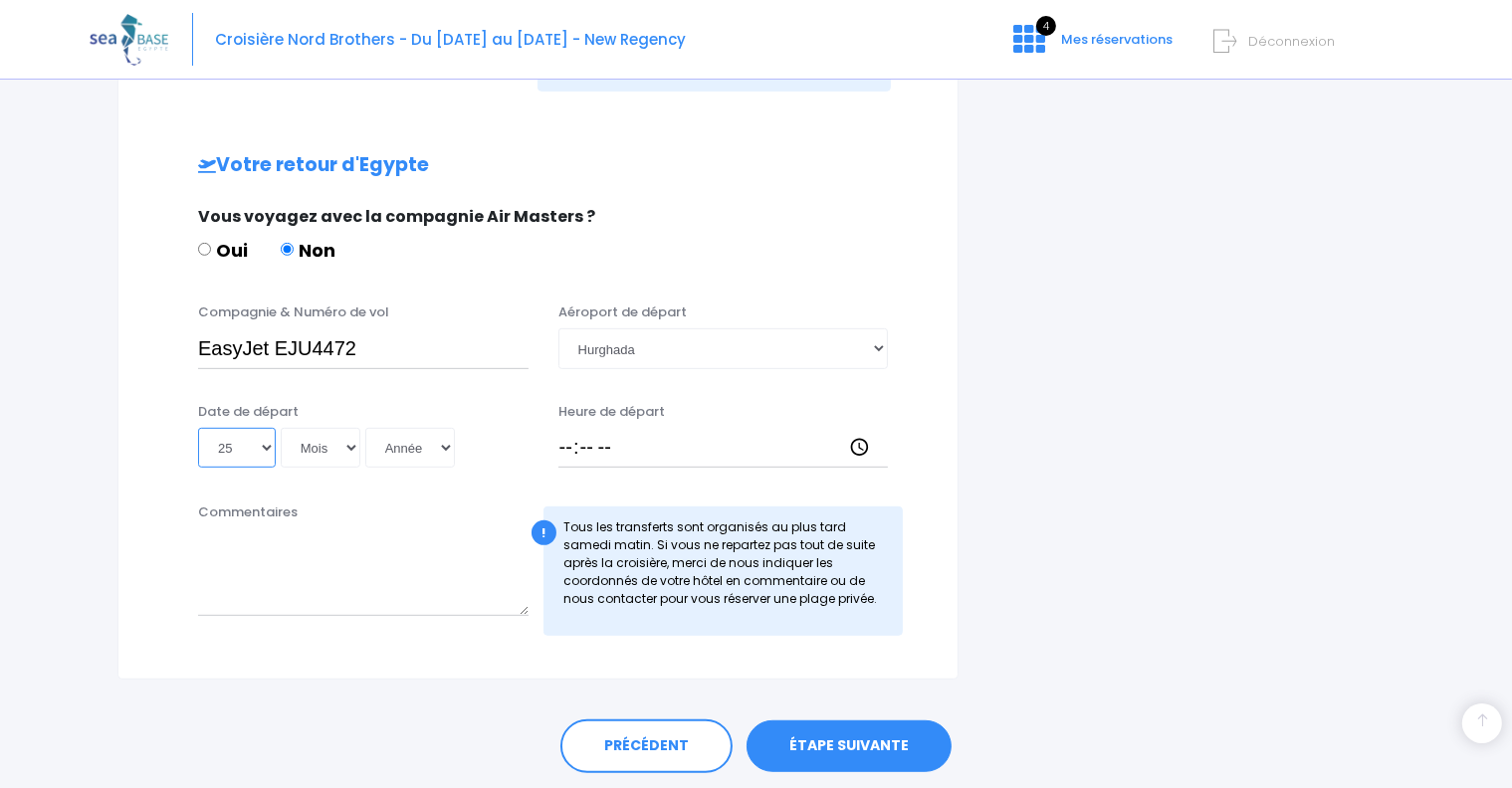 click on "Jour 01 02 03 04 05 06 07 08 09 10 11 12 13 14 15 16 17 18 19 20 21 22 23 24 25 26 27 28 29 30 31" at bounding box center [237, 448] 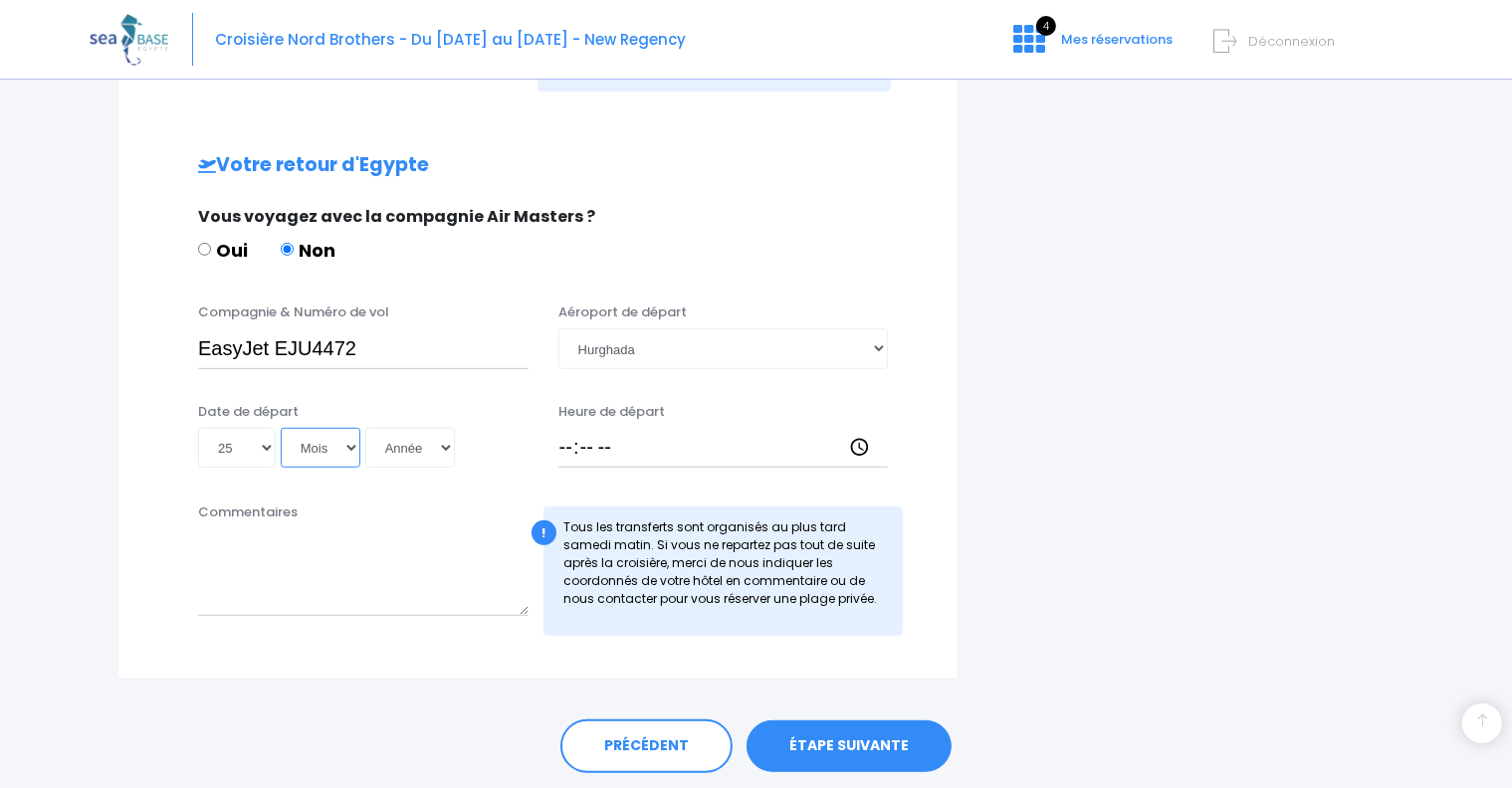 click on "Mois 01 02 03 04 05 06 07 08 09 10 11 12" at bounding box center (321, 448) 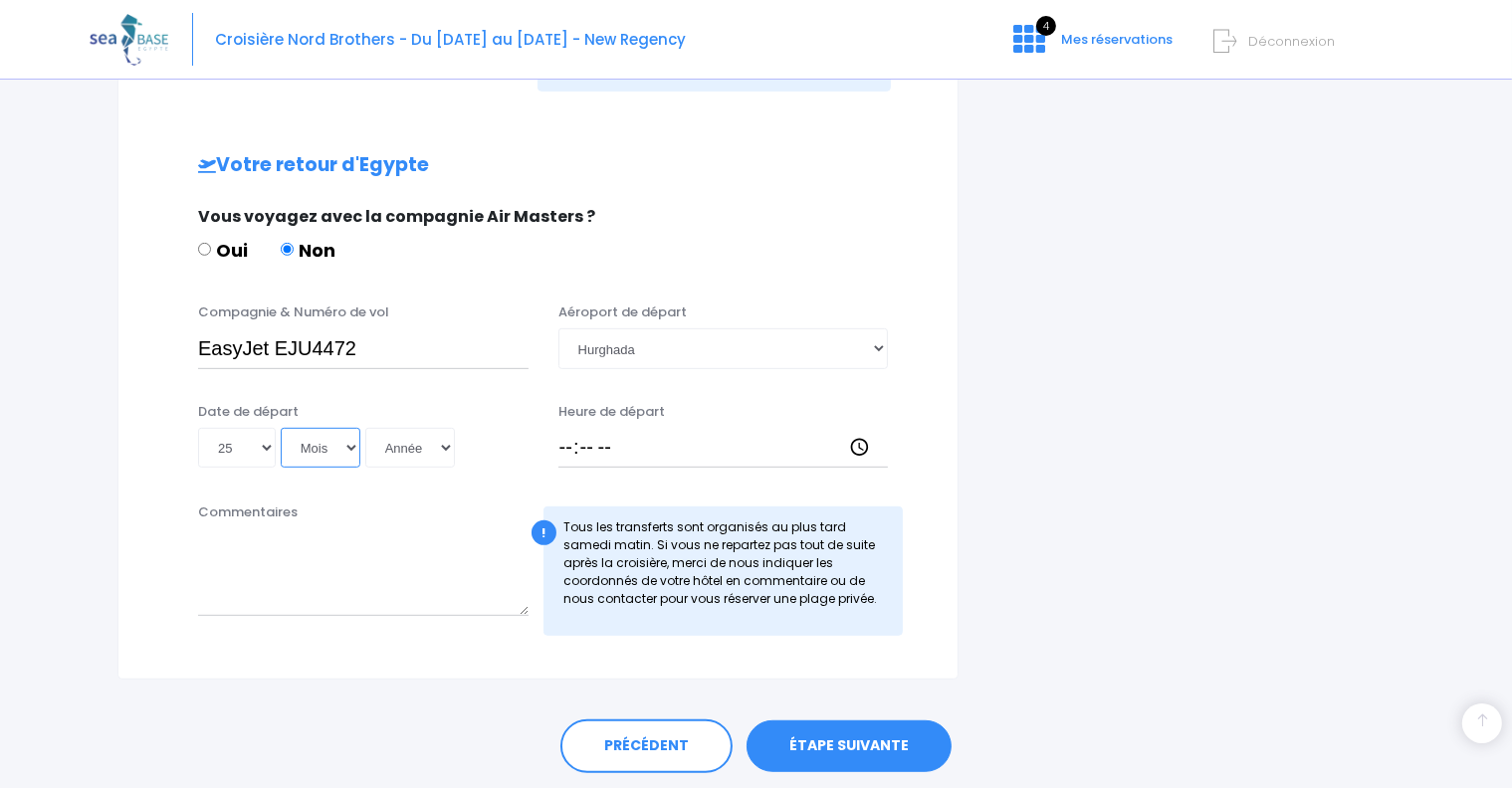 select on "10" 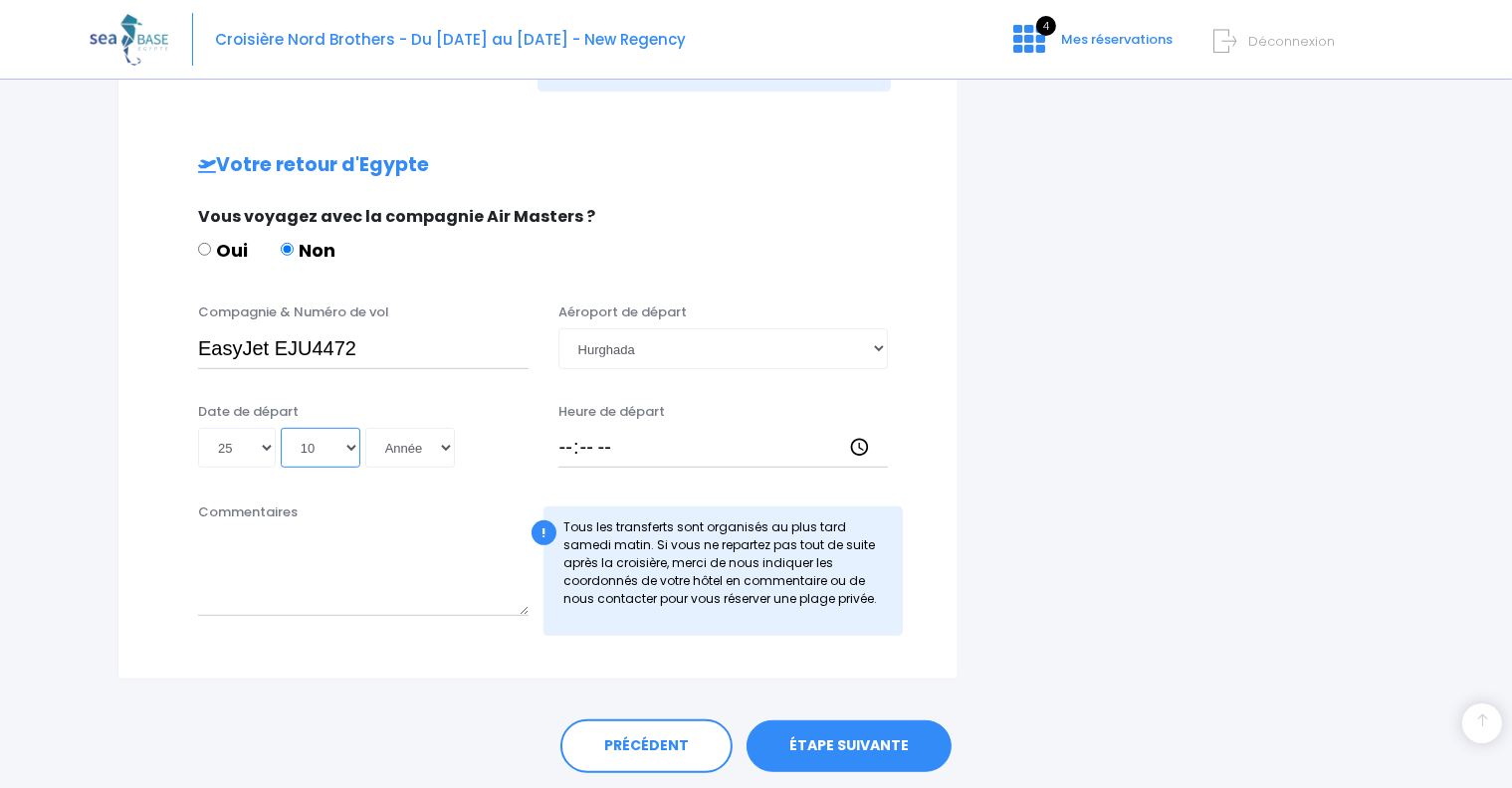 click on "Mois 01 02 03 04 05 06 07 08 09 10 11 12" at bounding box center [321, 448] 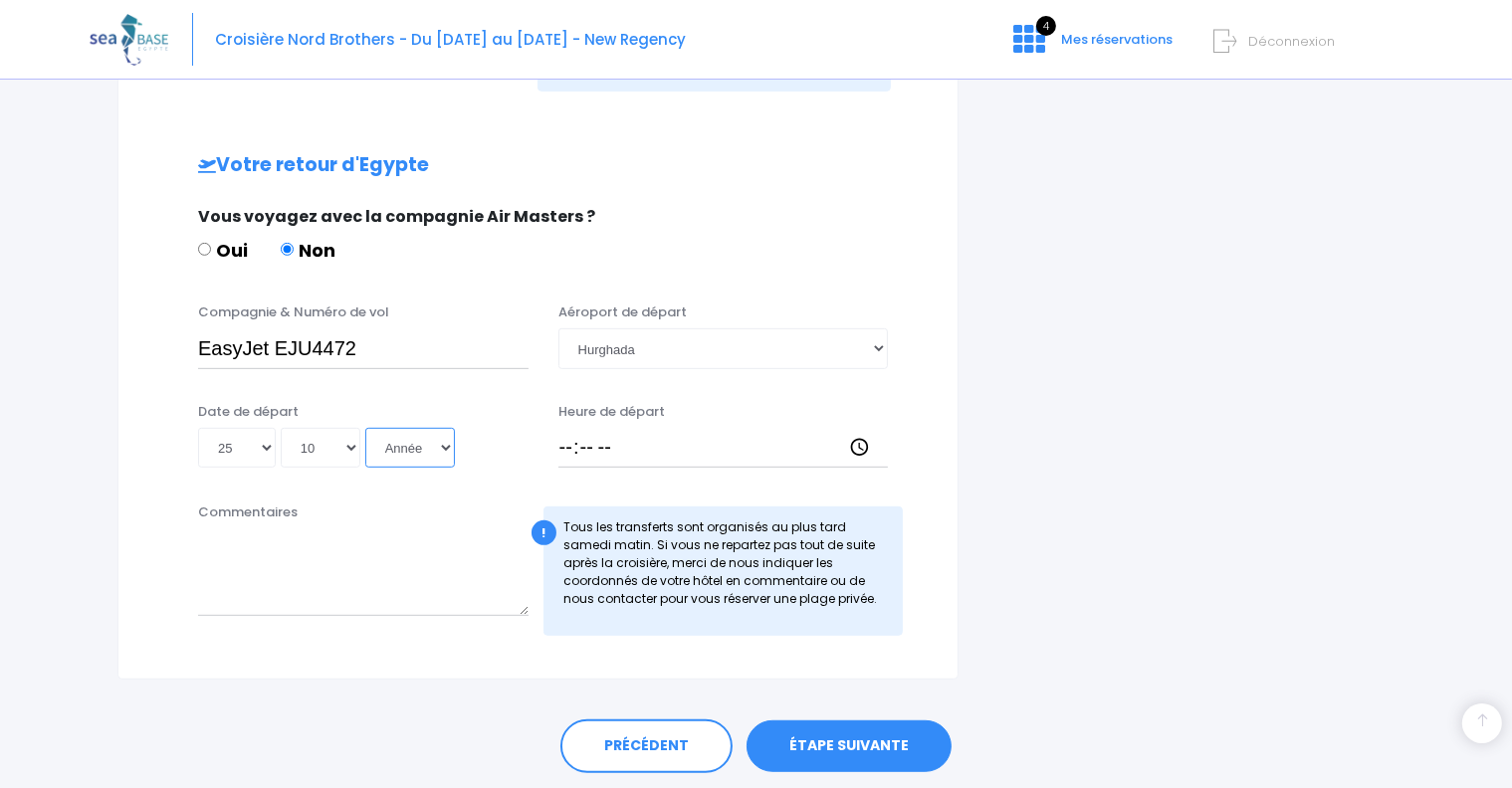 click on "Année 2045 2044 2043 2042 2041 2040 2039 2038 2037 2036 2035 2034 2033 2032 2031 2030 2029 2028 2027 2026 2025 2024 2023 2022 2021 2020 2019 2018 2017 2016 2015 2014 2013 2012 2011 2010 2009 2008 2007 2006 2005 2004 2003 2002 2001 2000 1999 1998 1997 1996 1995 1994 1993 1992 1991 1990 1989 1988 1987 1986 1985 1984 1983 1982 1981 1980 1979 1978 1977 1976 1975 1974 1973 1972 1971 1970 1969 1968 1967 1966 1965 1964 1963 1962 1961 1960 1959 1958 1957 1956 1955 1954 1953 1952 1951 1950 1949 1948 1947 1946 1945 1944 1943 1942 1941 1940 1939 1938 1937 1936 1935 1934 1933 1932 1931 1930 1929 1928 1927 1926 1925 1924 1923 1922 1921 1920 1919 1918 1917 1916 1915 1914 1913 1912 1911 1910 1909 1908 1907 1906 1905 1904 1903 1902 1901 1900" at bounding box center [410, 448] 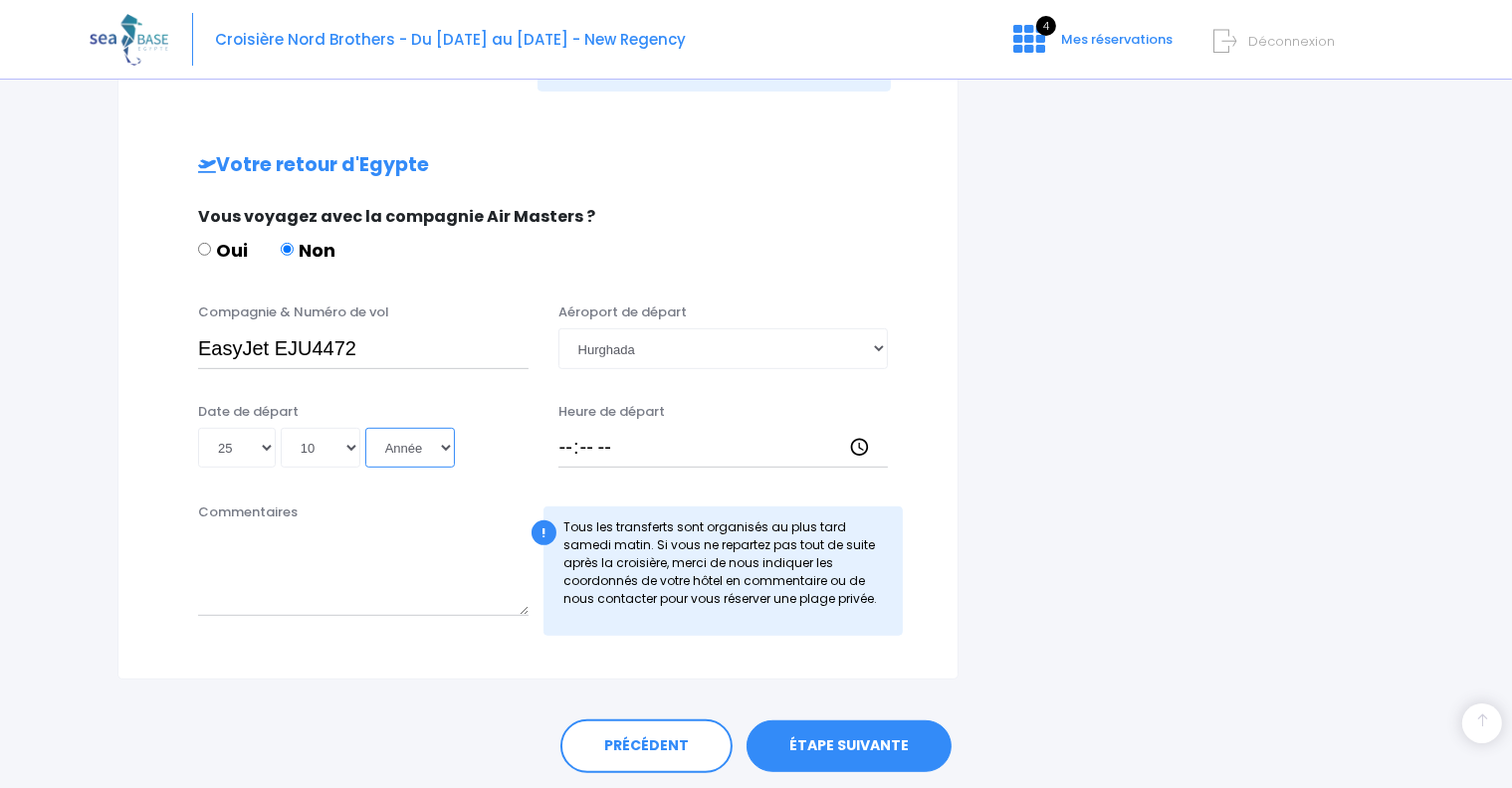 select on "2025" 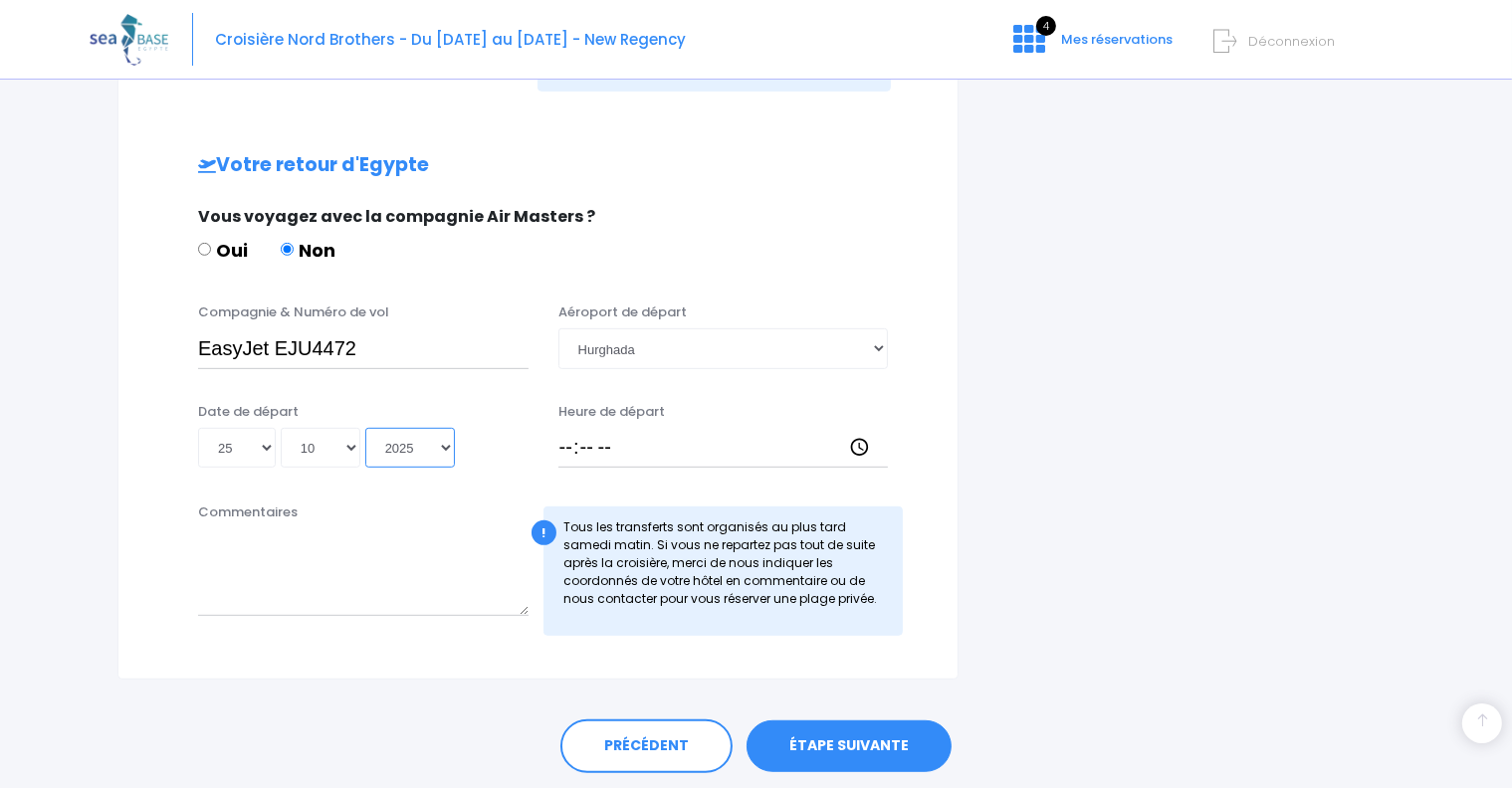 click on "Année 2045 2044 2043 2042 2041 2040 2039 2038 2037 2036 2035 2034 2033 2032 2031 2030 2029 2028 2027 2026 2025 2024 2023 2022 2021 2020 2019 2018 2017 2016 2015 2014 2013 2012 2011 2010 2009 2008 2007 2006 2005 2004 2003 2002 2001 2000 1999 1998 1997 1996 1995 1994 1993 1992 1991 1990 1989 1988 1987 1986 1985 1984 1983 1982 1981 1980 1979 1978 1977 1976 1975 1974 1973 1972 1971 1970 1969 1968 1967 1966 1965 1964 1963 1962 1961 1960 1959 1958 1957 1956 1955 1954 1953 1952 1951 1950 1949 1948 1947 1946 1945 1944 1943 1942 1941 1940 1939 1938 1937 1936 1935 1934 1933 1932 1931 1930 1929 1928 1927 1926 1925 1924 1923 1922 1921 1920 1919 1918 1917 1916 1915 1914 1913 1912 1911 1910 1909 1908 1907 1906 1905 1904 1903 1902 1901 1900" at bounding box center (410, 448) 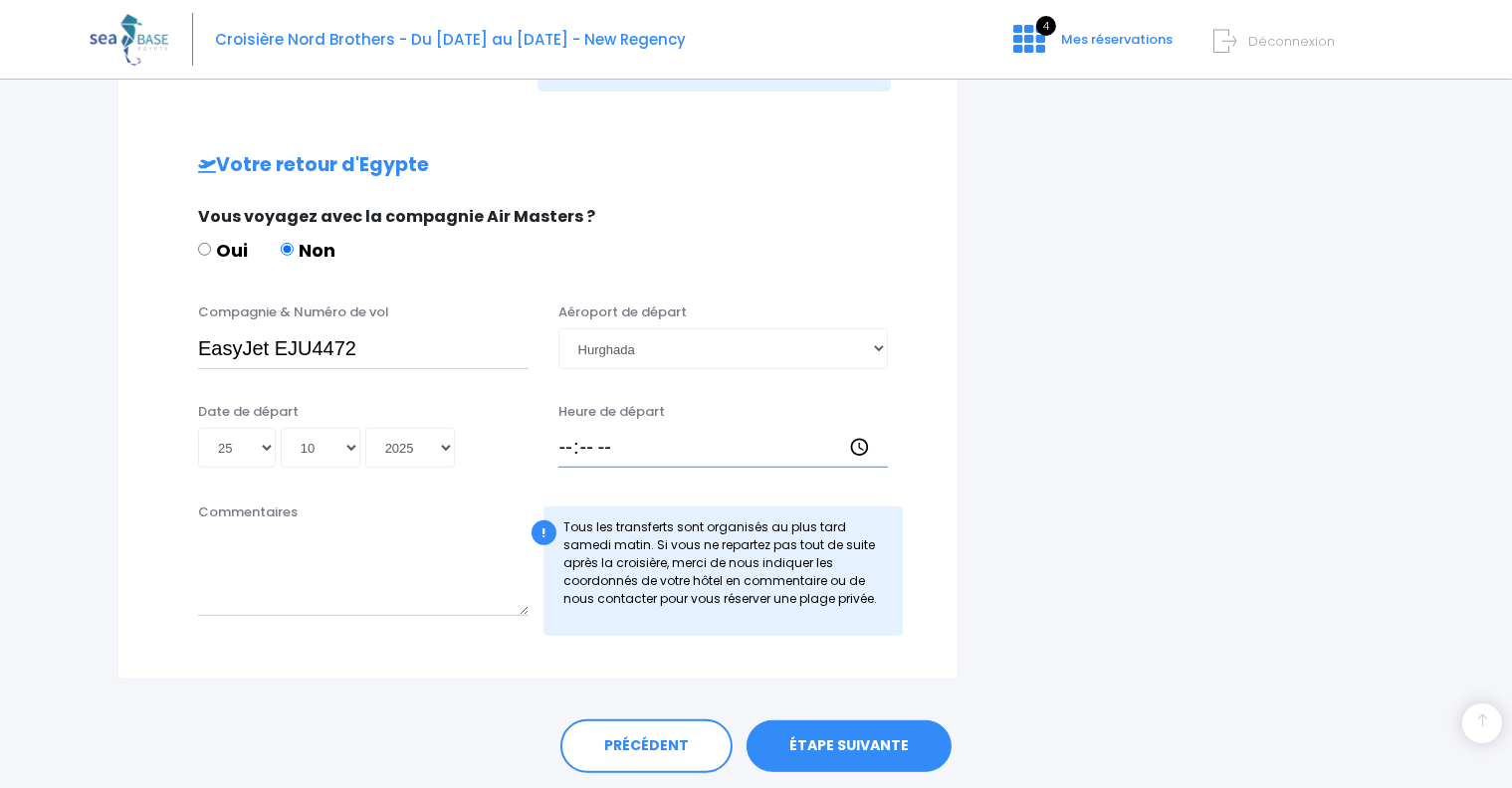 click on "Heure de départ" at bounding box center (724, 448) 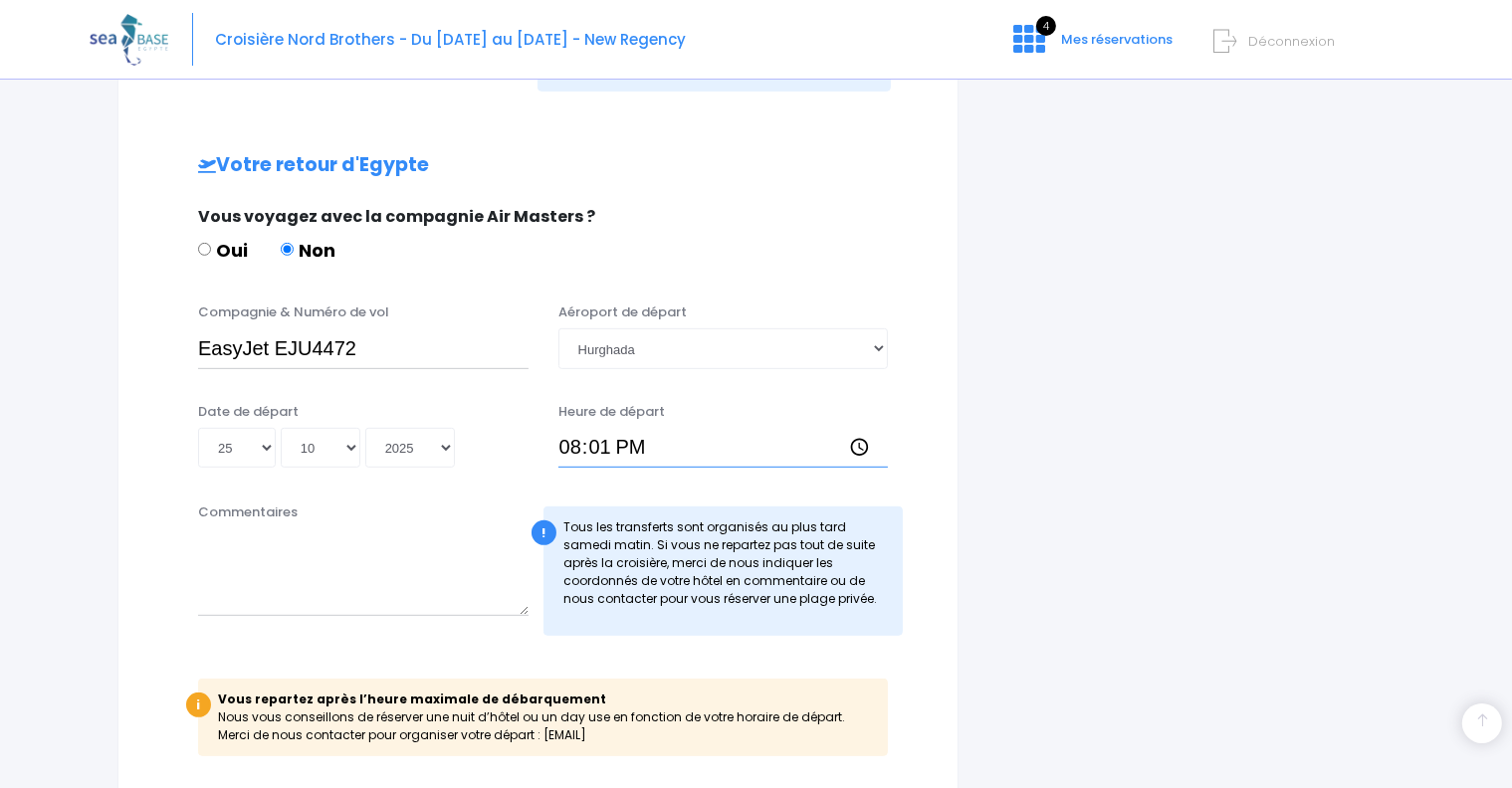 type on "[TIME]" 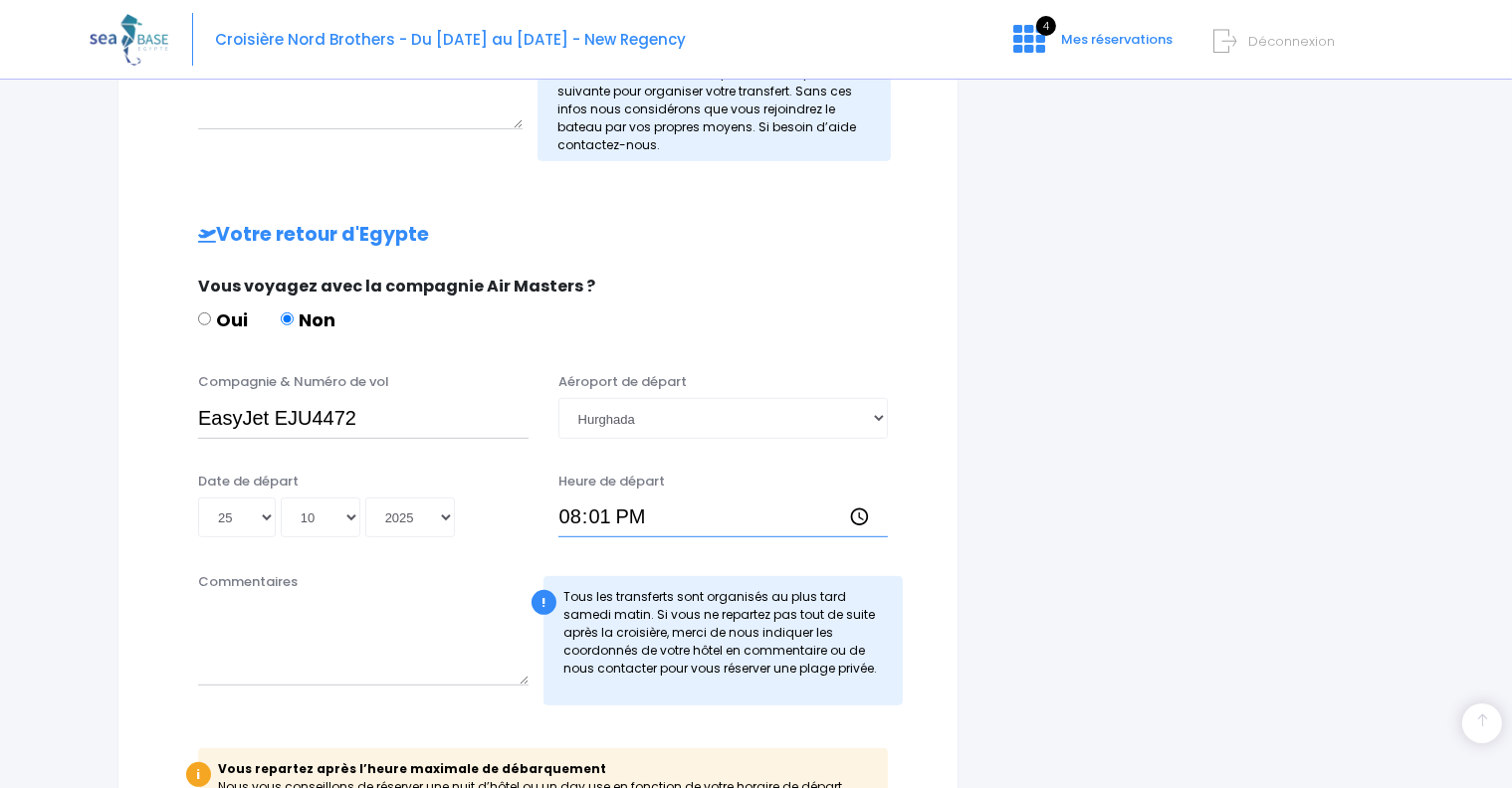 scroll, scrollTop: 780, scrollLeft: 0, axis: vertical 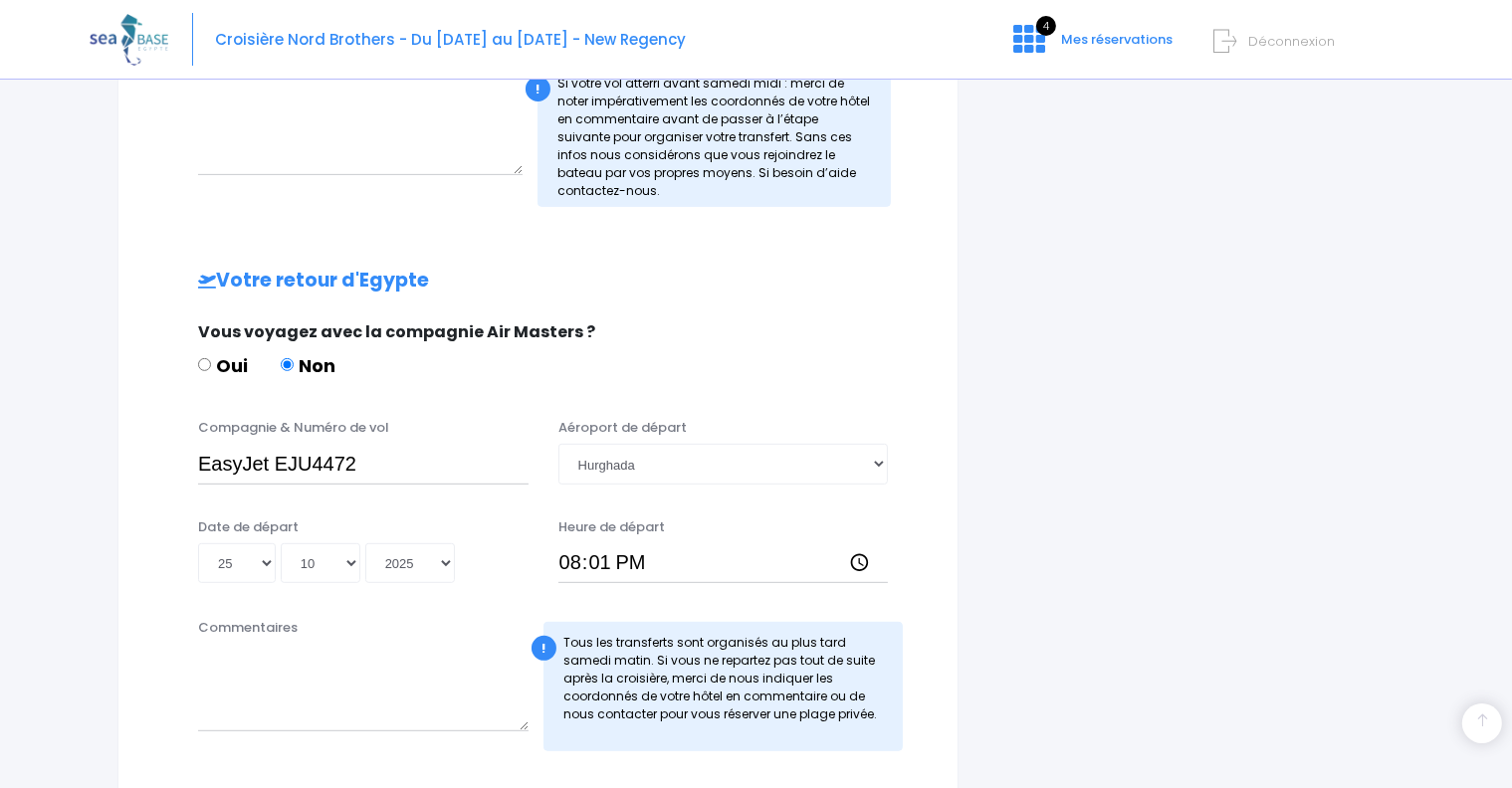 click on "Votre arrivée en Egypte
Vous voyagez avec la compagnie Air Masters ?
Oui
Non
Compagnie & Numéro de vol
EasyJet EJU4471
Aéroport d'arrivée Choisir un aéroport Hurghada Jour !" at bounding box center (538, 293) 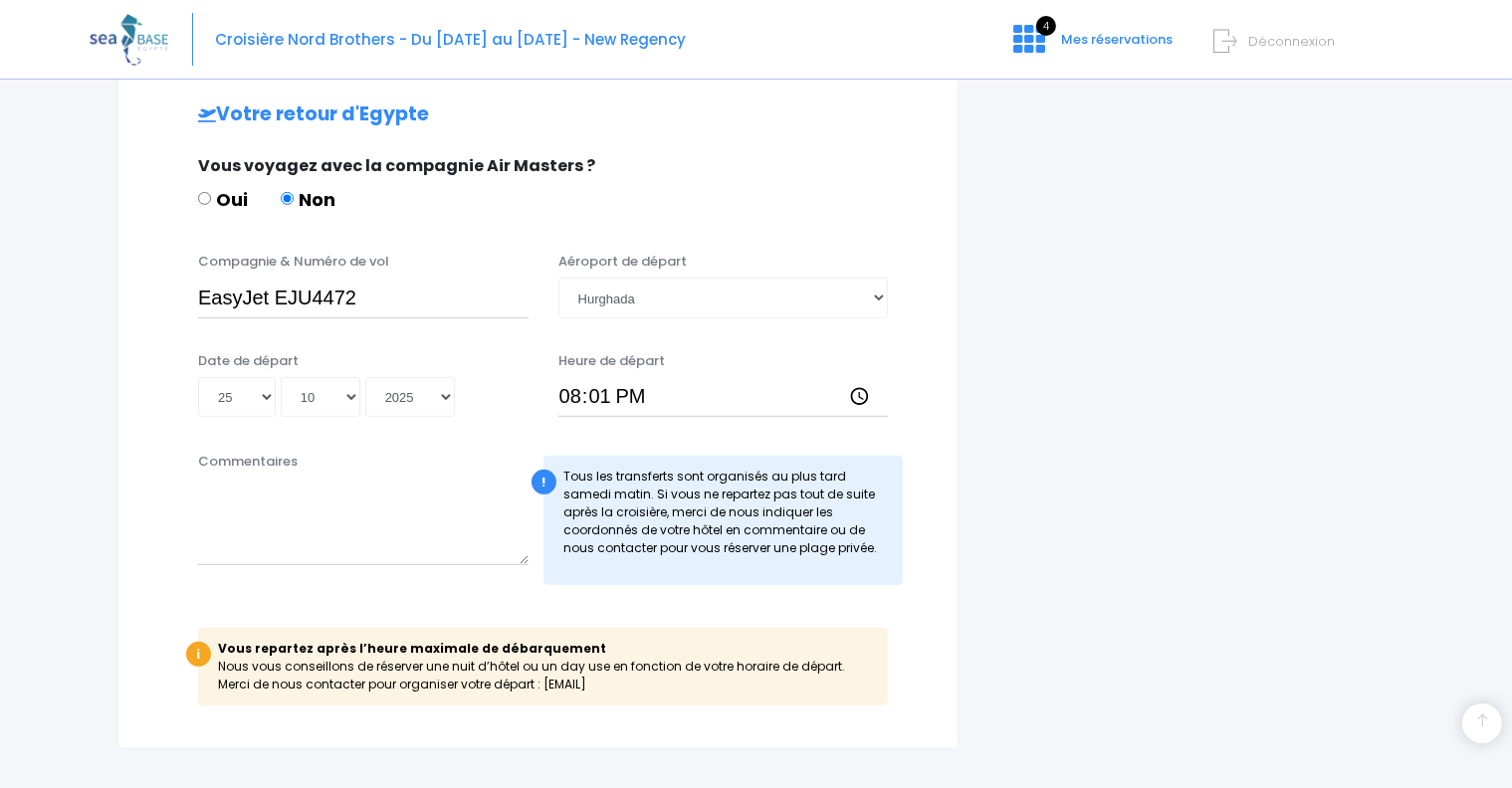 scroll, scrollTop: 995, scrollLeft: 0, axis: vertical 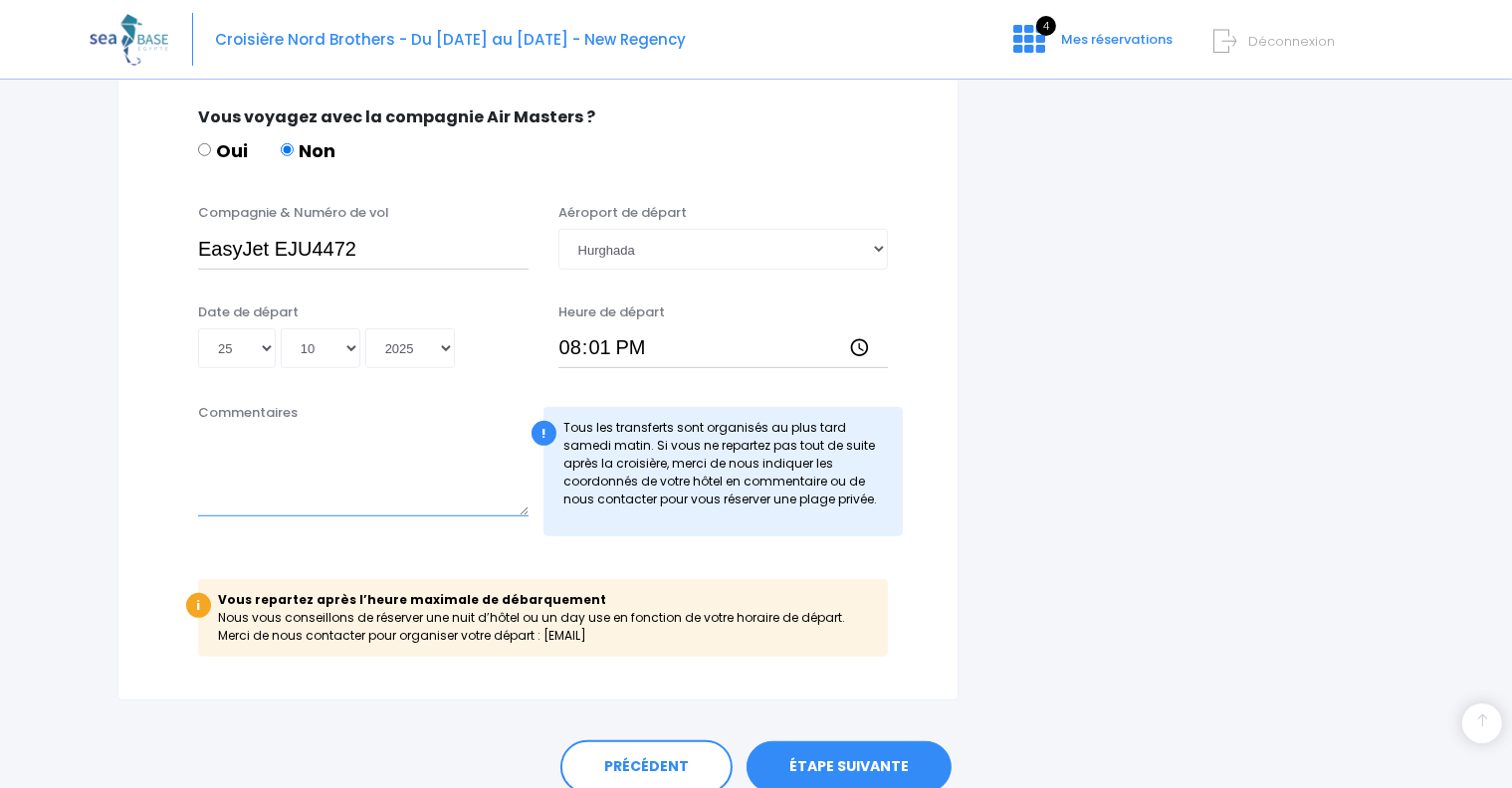 click on "Commentaires" at bounding box center (363, 473) 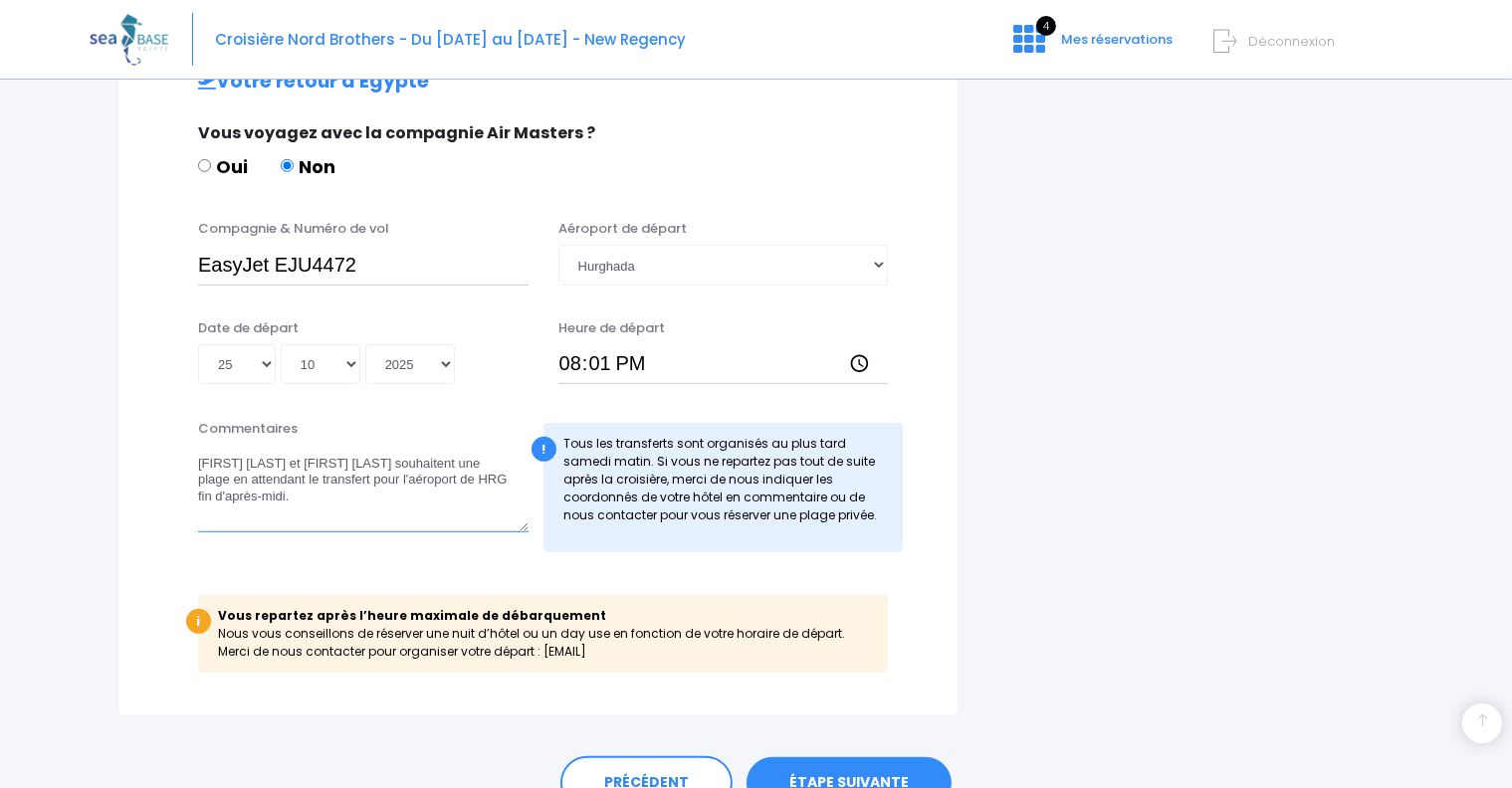 scroll, scrollTop: 1079, scrollLeft: 0, axis: vertical 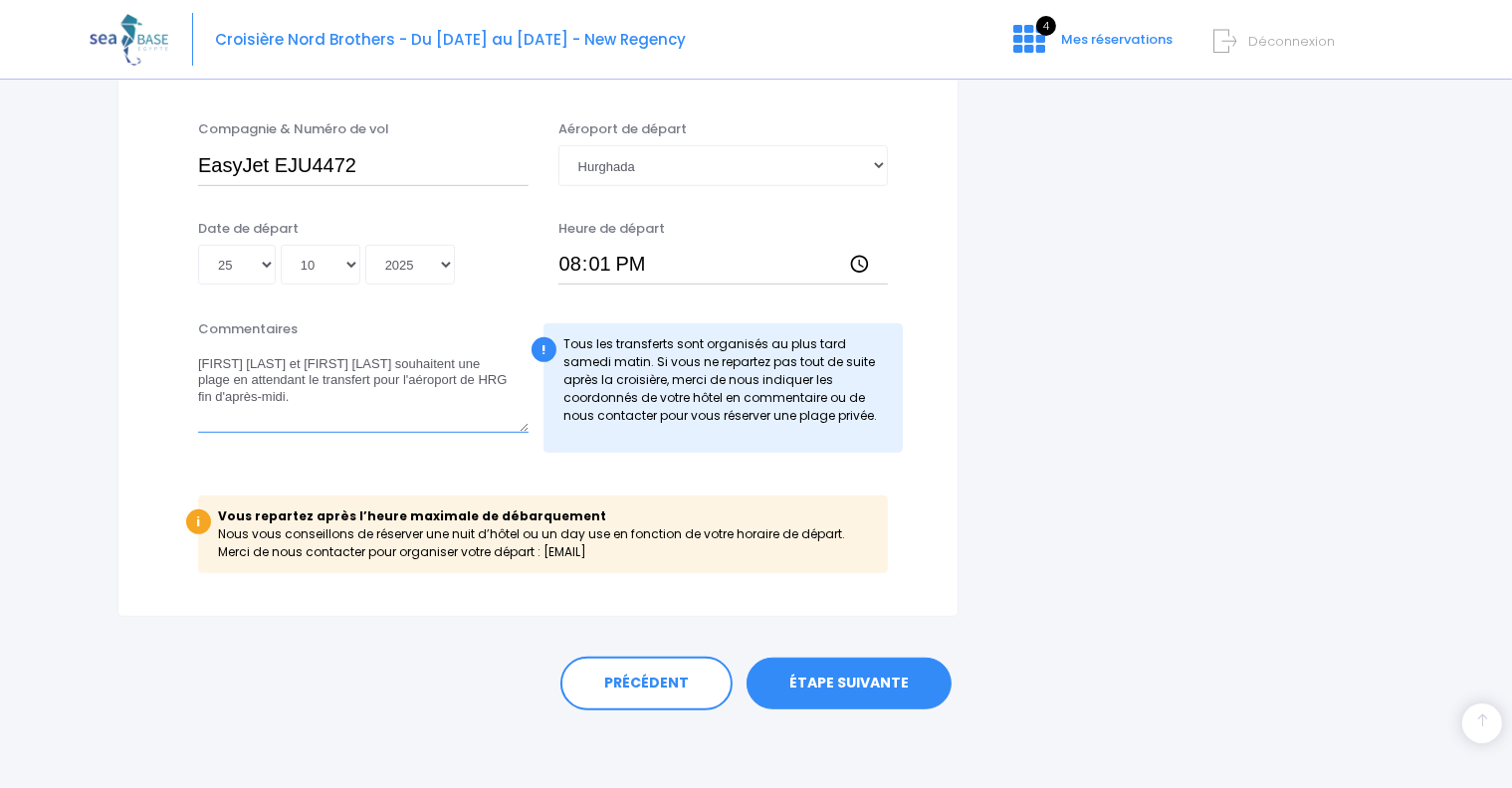 type on "[FIRST] [LAST] et [FIRST] [LAST] souhaitent une plage en attendant le transfert pour l'aéroport de HRG fin d'après-midi." 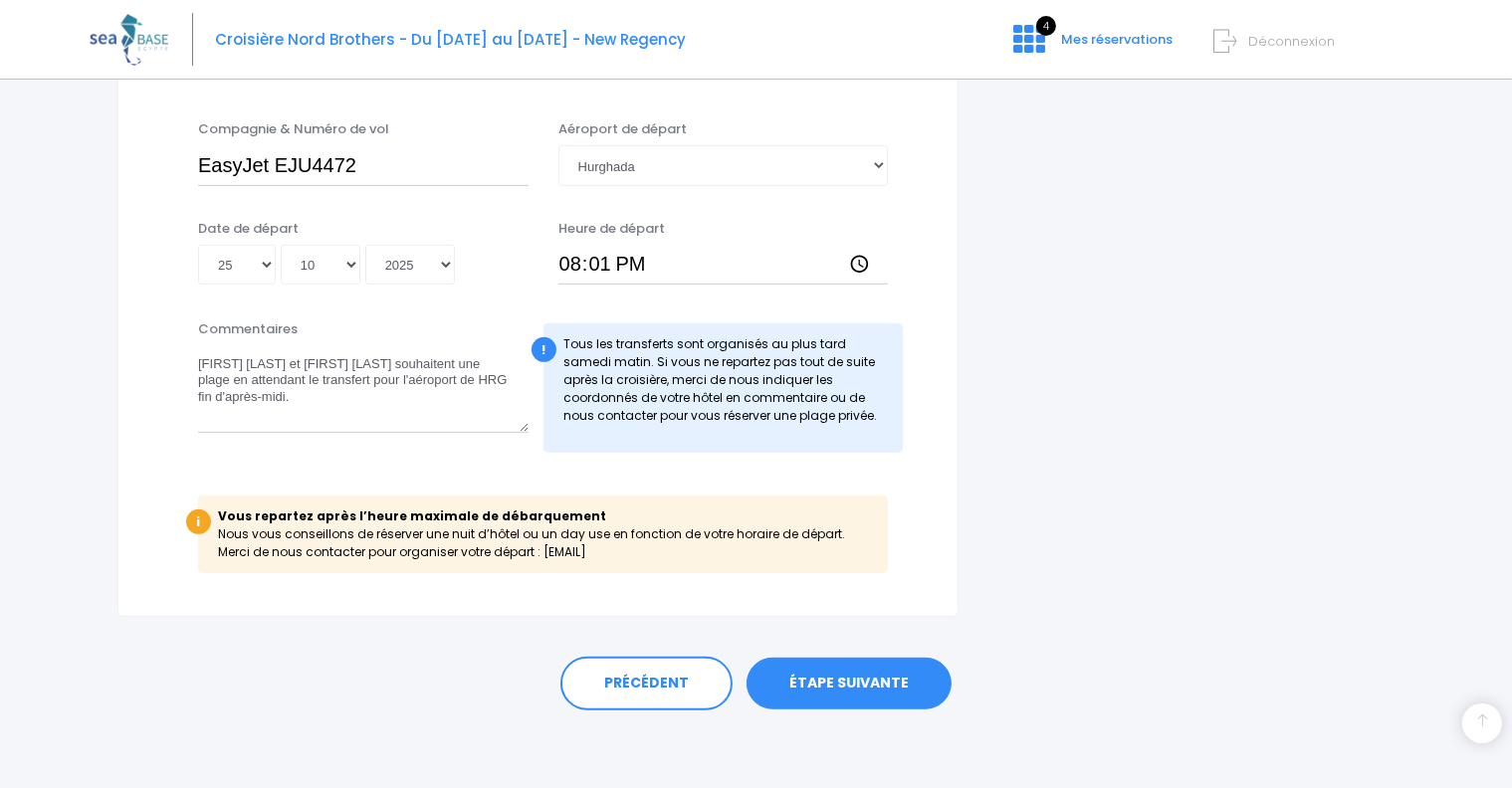 click on "ÉTAPE SUIVANTE" at bounding box center [849, 684] 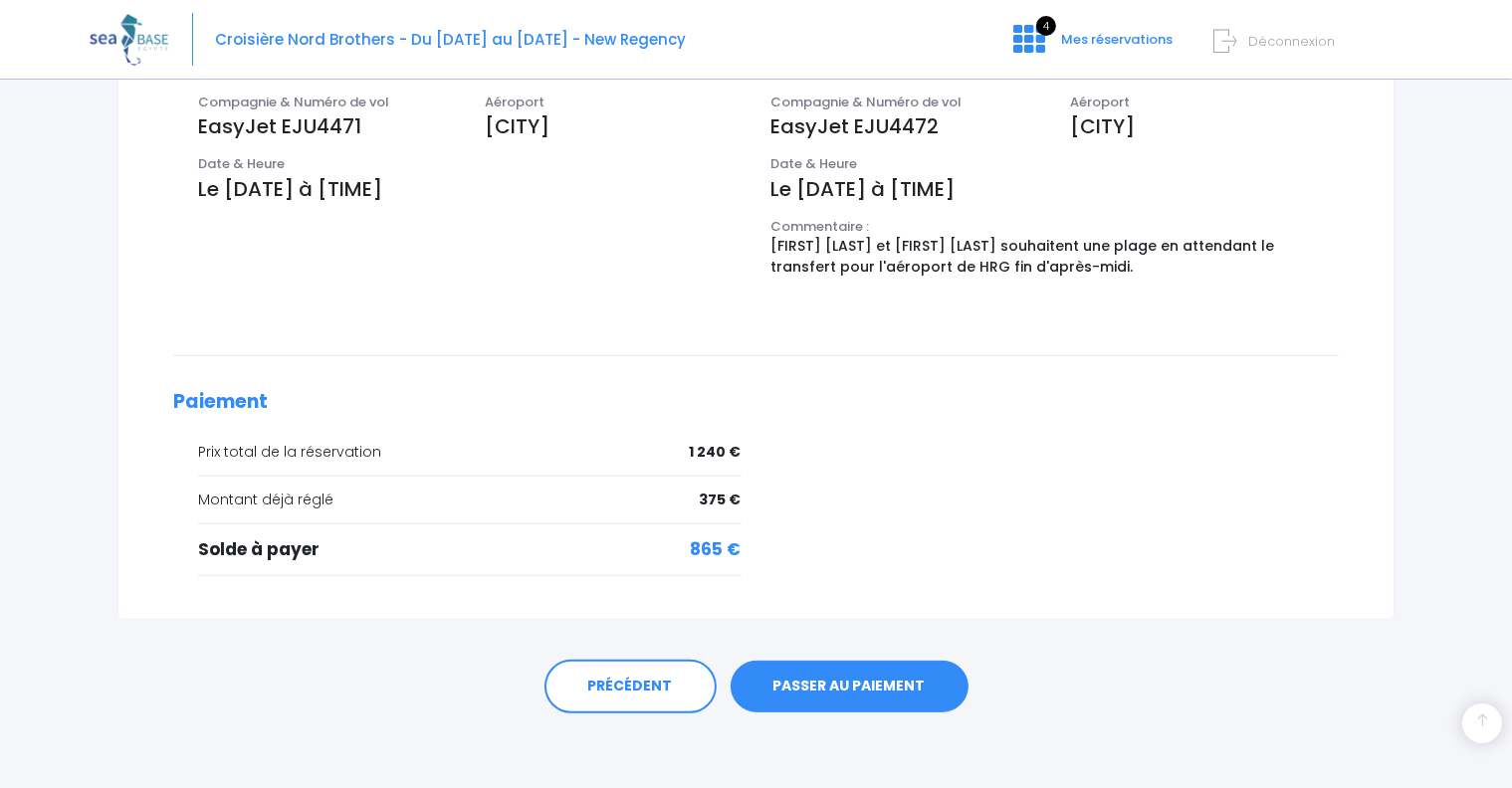 scroll, scrollTop: 682, scrollLeft: 0, axis: vertical 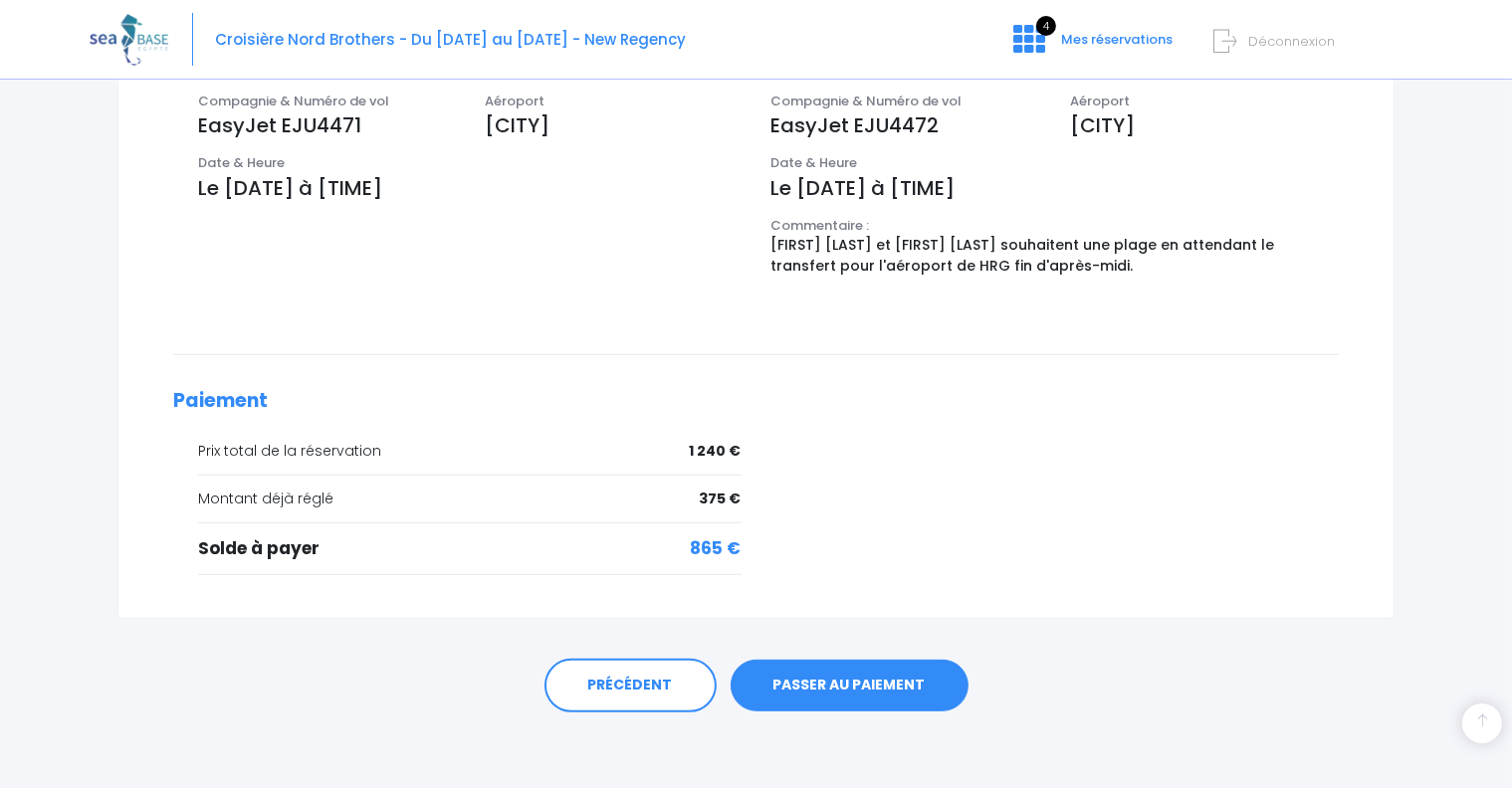click on "PASSER AU PAIEMENT" at bounding box center [849, 686] 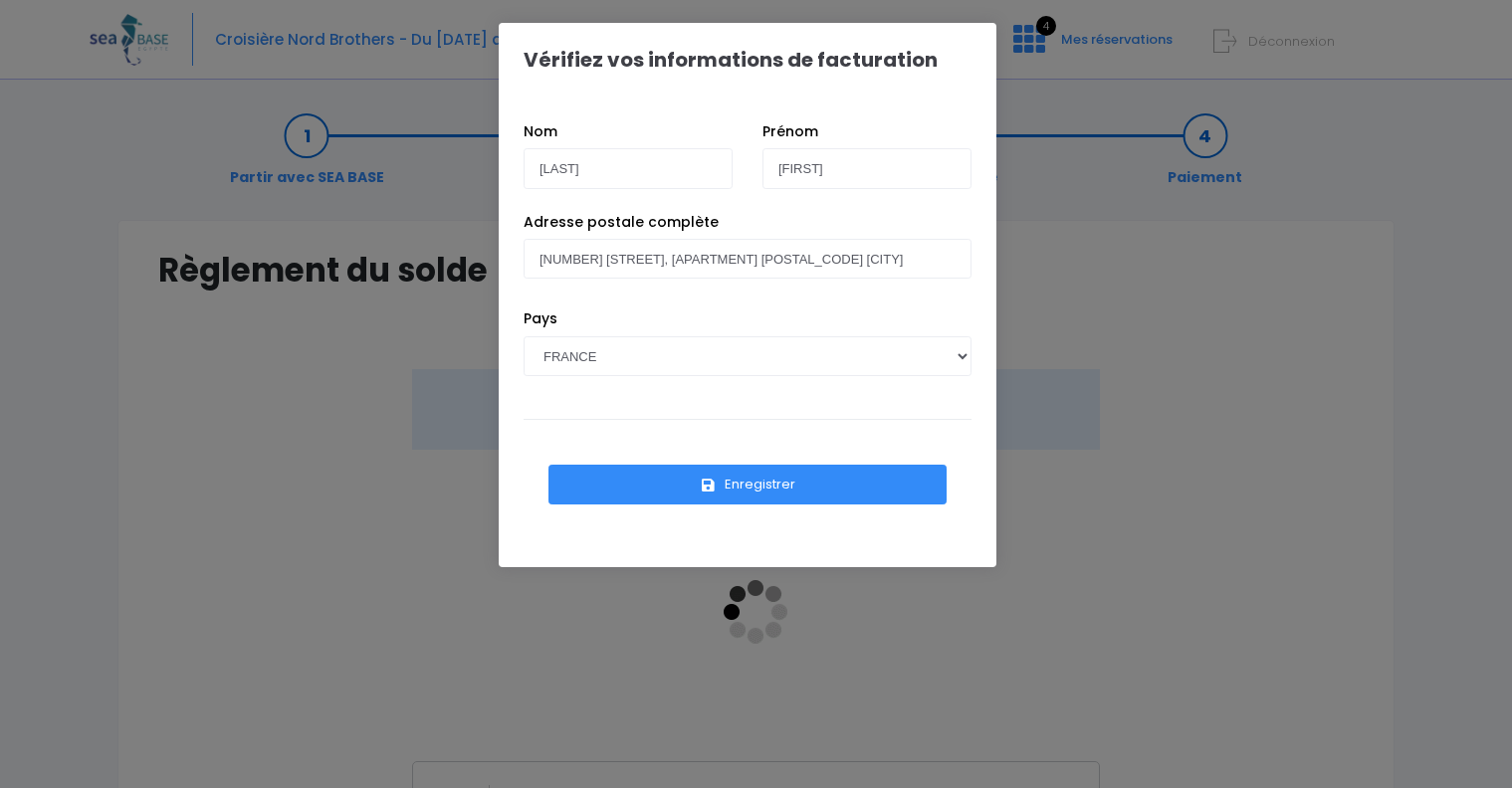 scroll, scrollTop: 0, scrollLeft: 0, axis: both 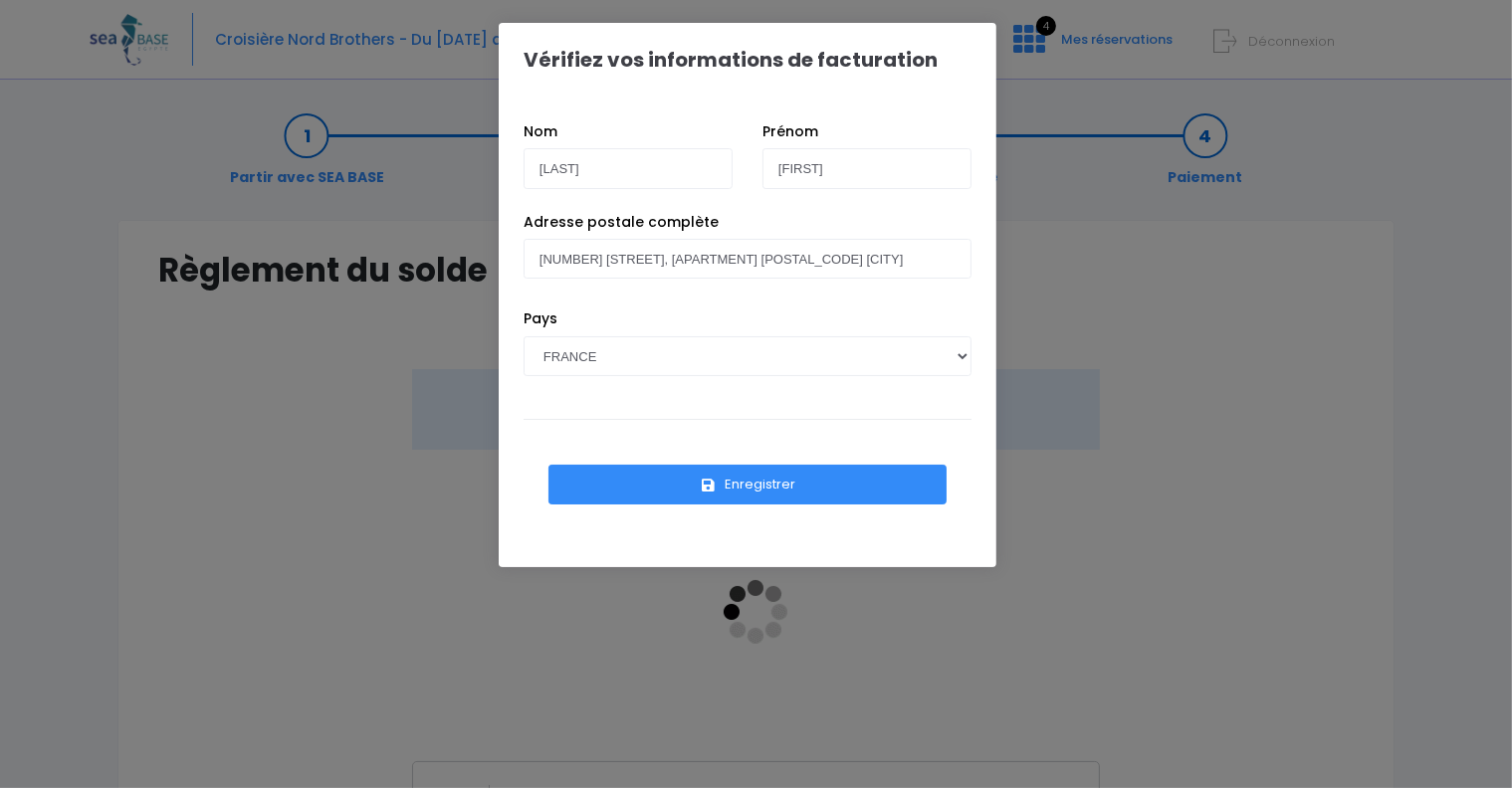 click on "Enregistrer" at bounding box center (748, 485) 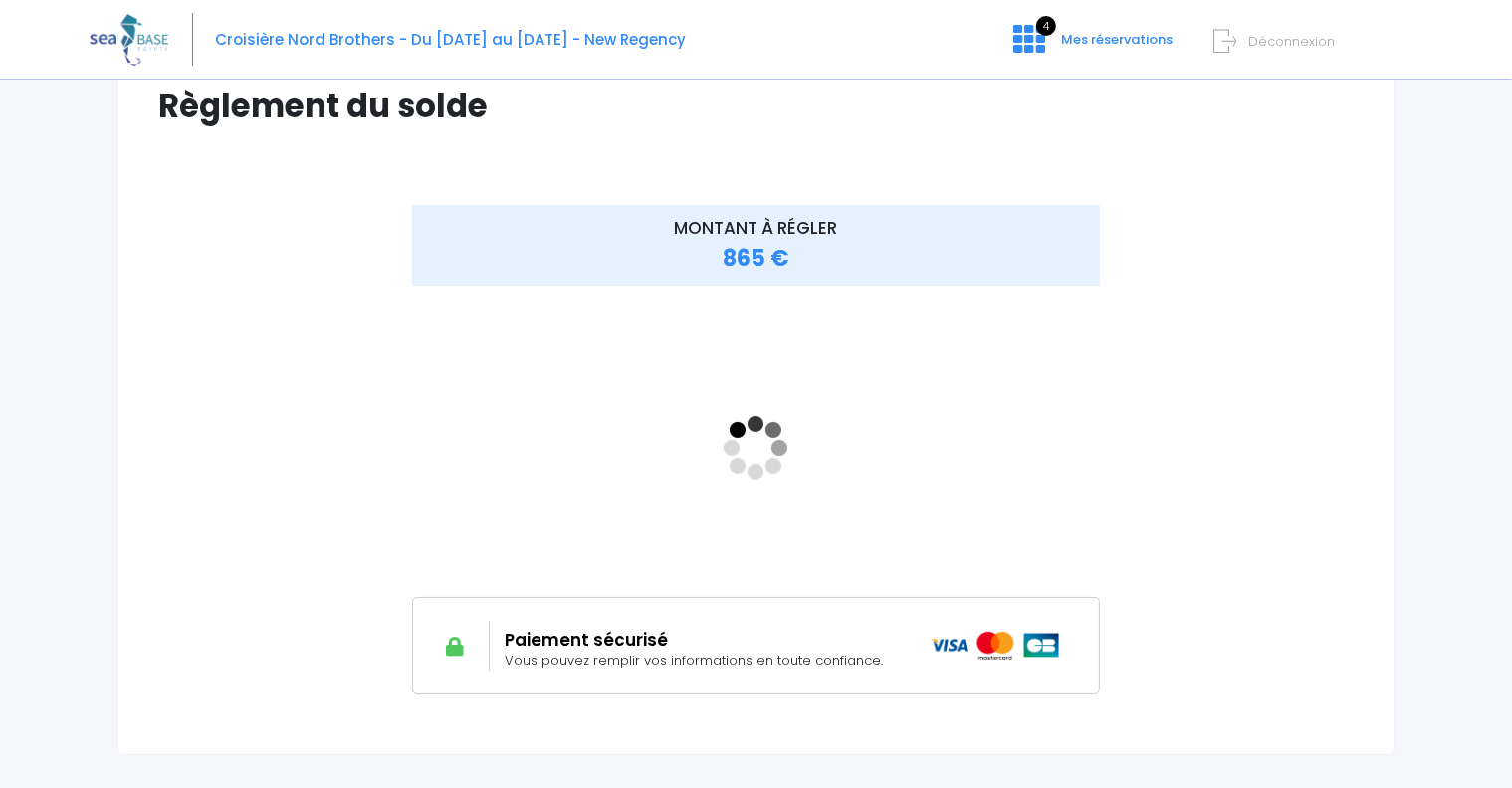 scroll, scrollTop: 199, scrollLeft: 0, axis: vertical 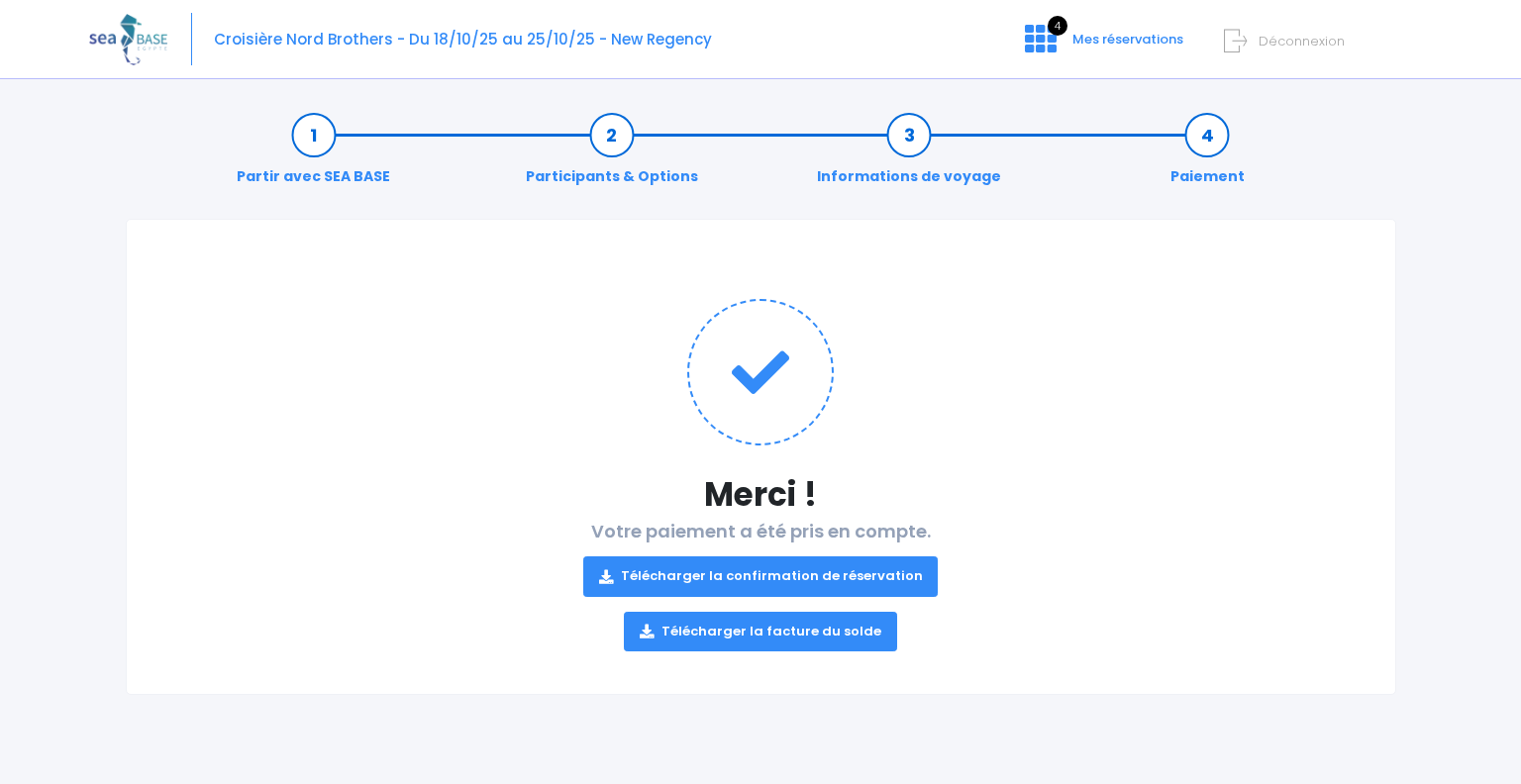 click on "Télécharger la confirmation de réservation" at bounding box center [760, 576] 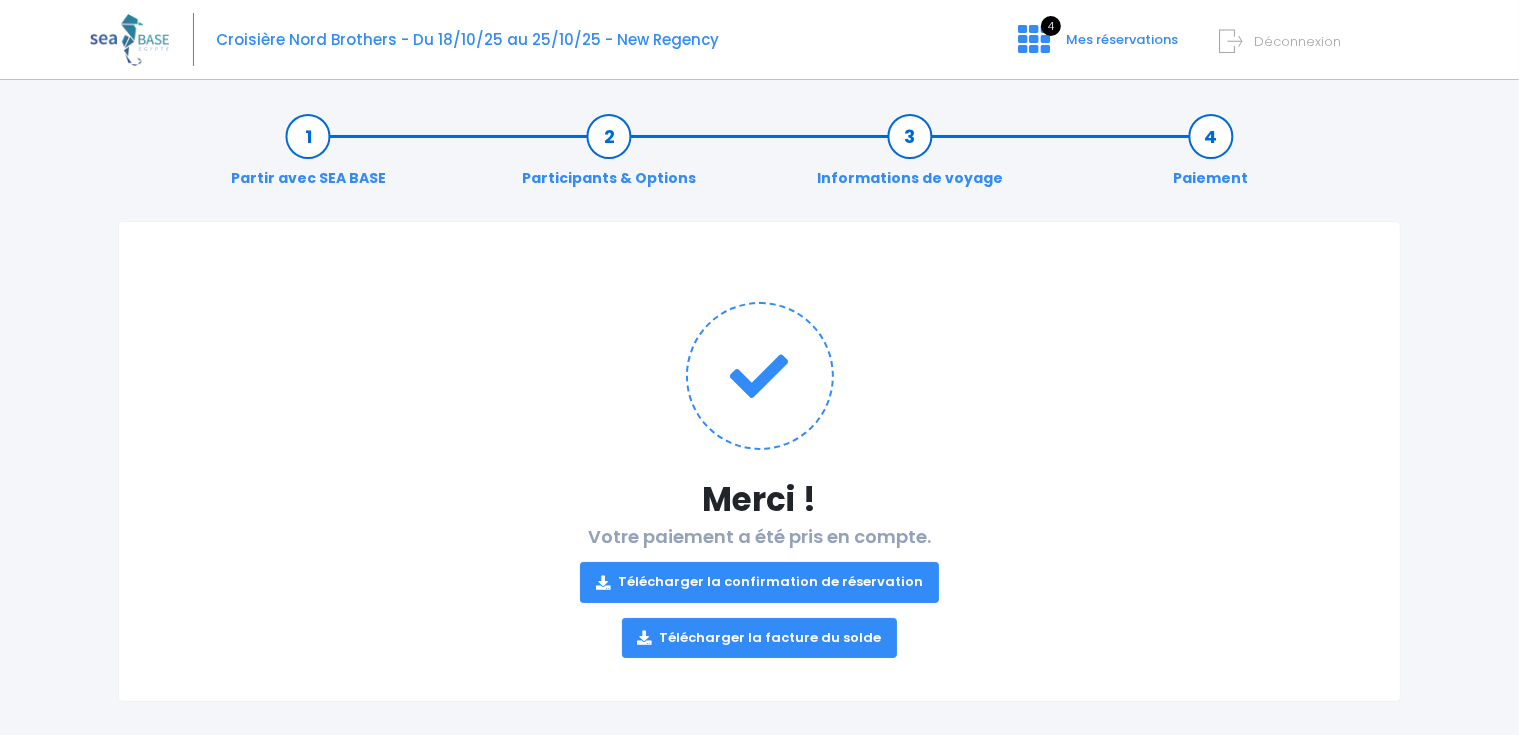 click on "Télécharger la facture du solde" at bounding box center (760, 638) 